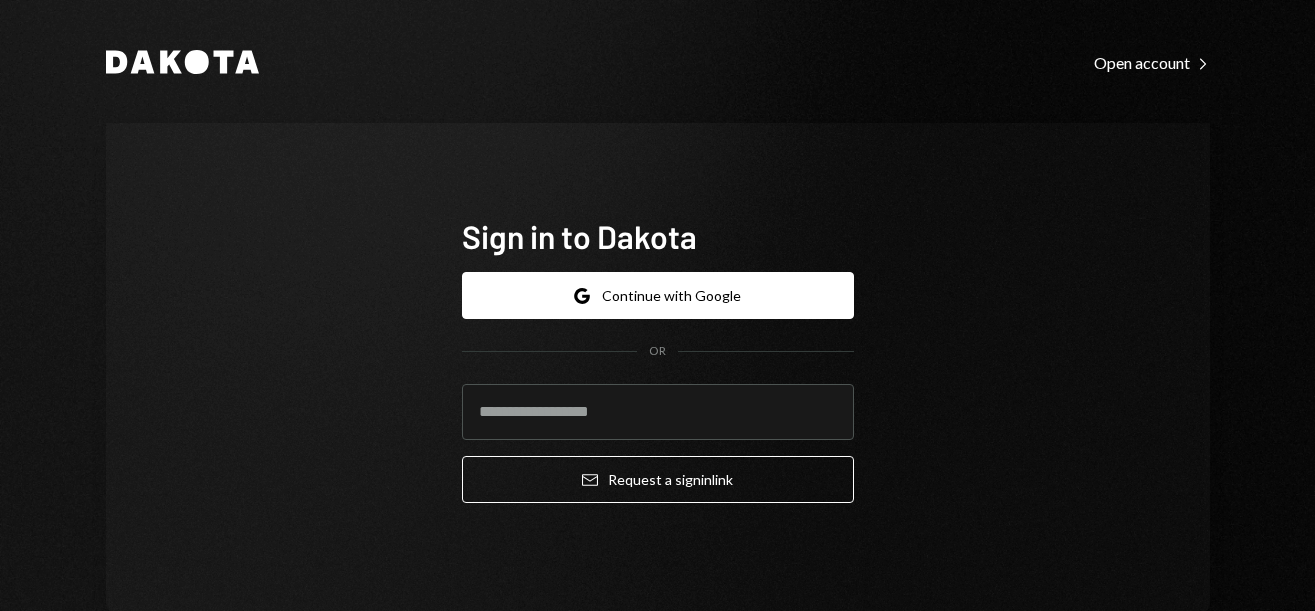 scroll, scrollTop: 0, scrollLeft: 0, axis: both 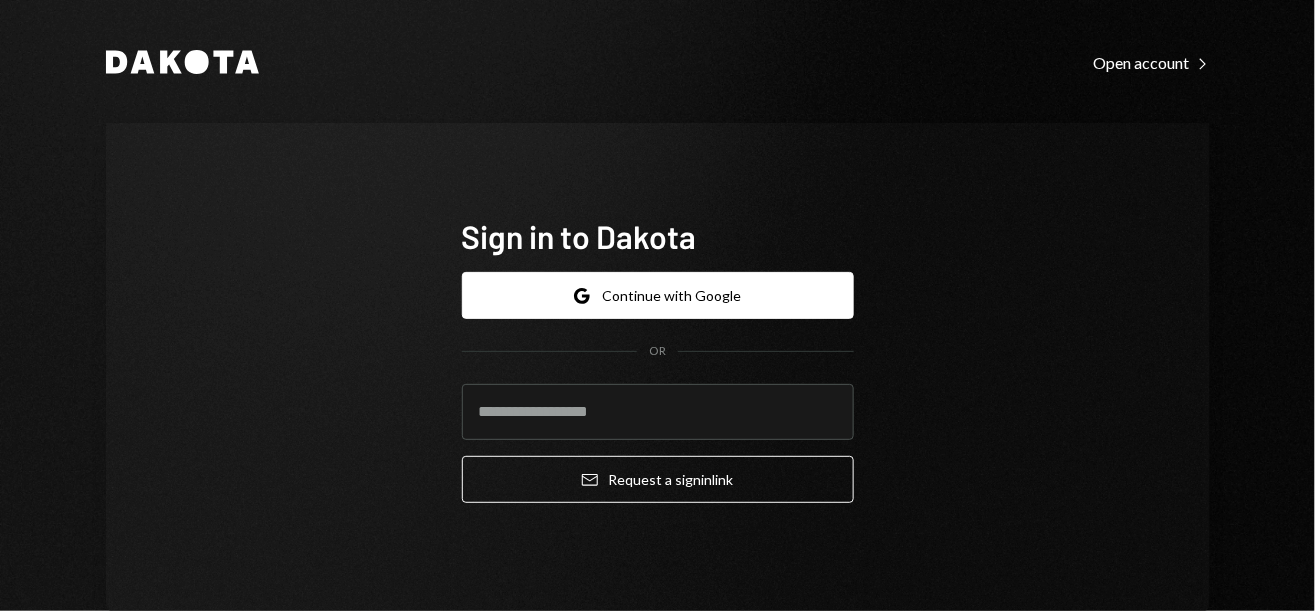 click on "Sign in to Dakota Google  Continue with Google OR Email Request a sign  in  link" at bounding box center [658, 367] 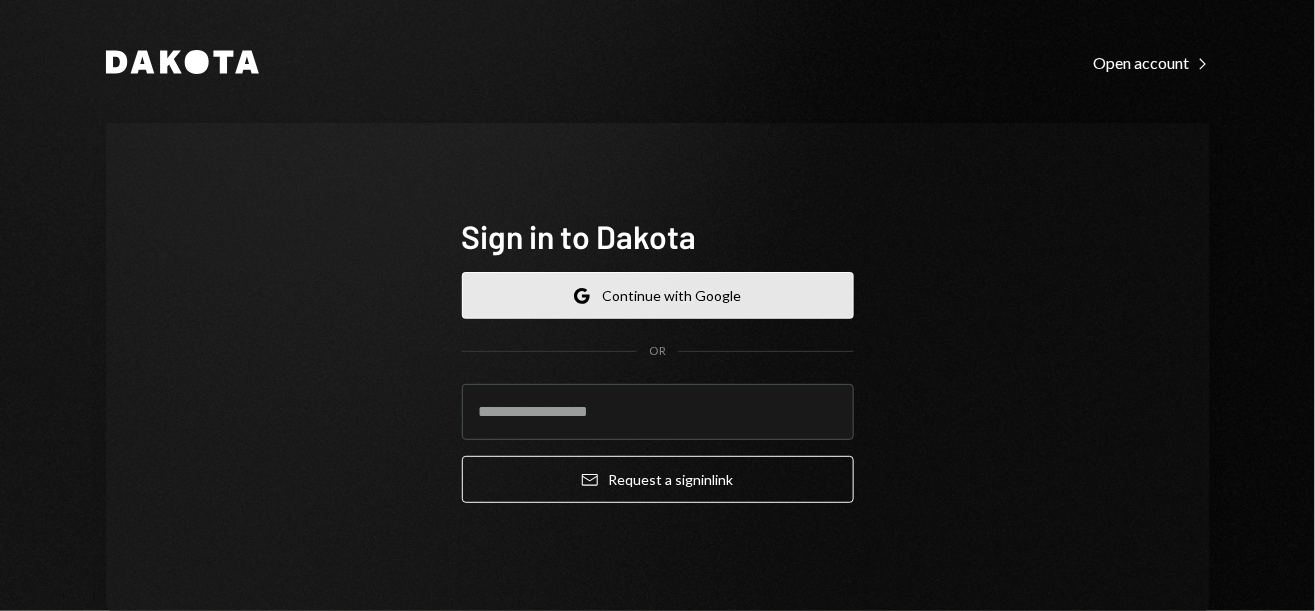 click on "Google  Continue with Google" at bounding box center [658, 295] 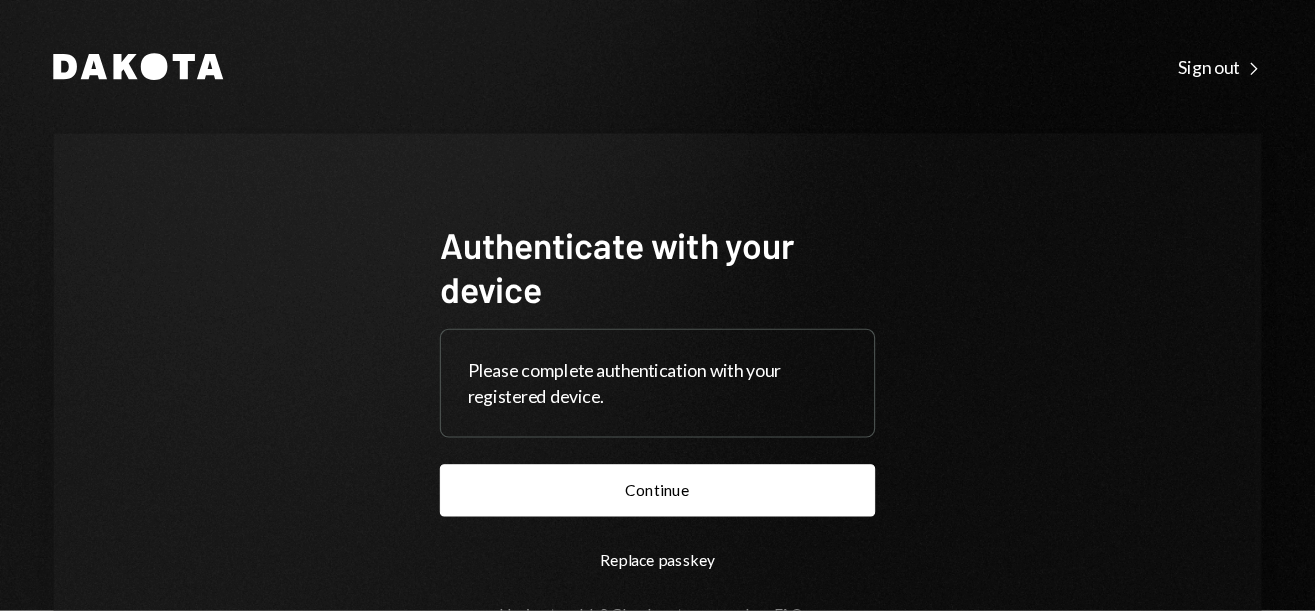 scroll, scrollTop: 0, scrollLeft: 0, axis: both 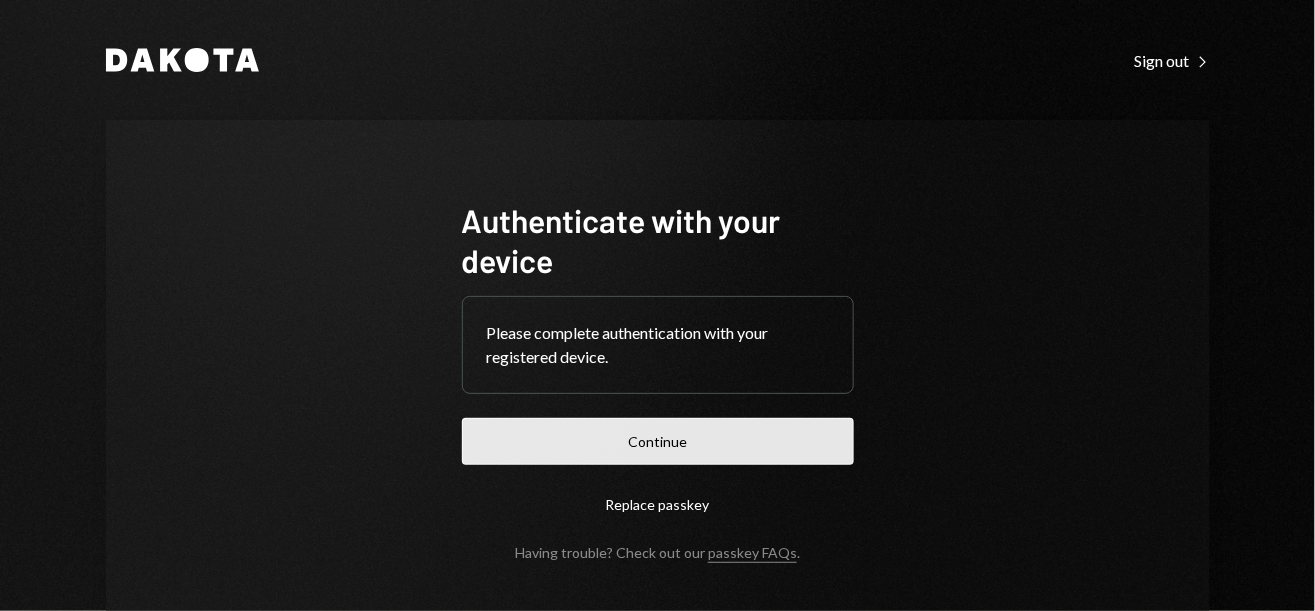 click on "Continue" at bounding box center (658, 441) 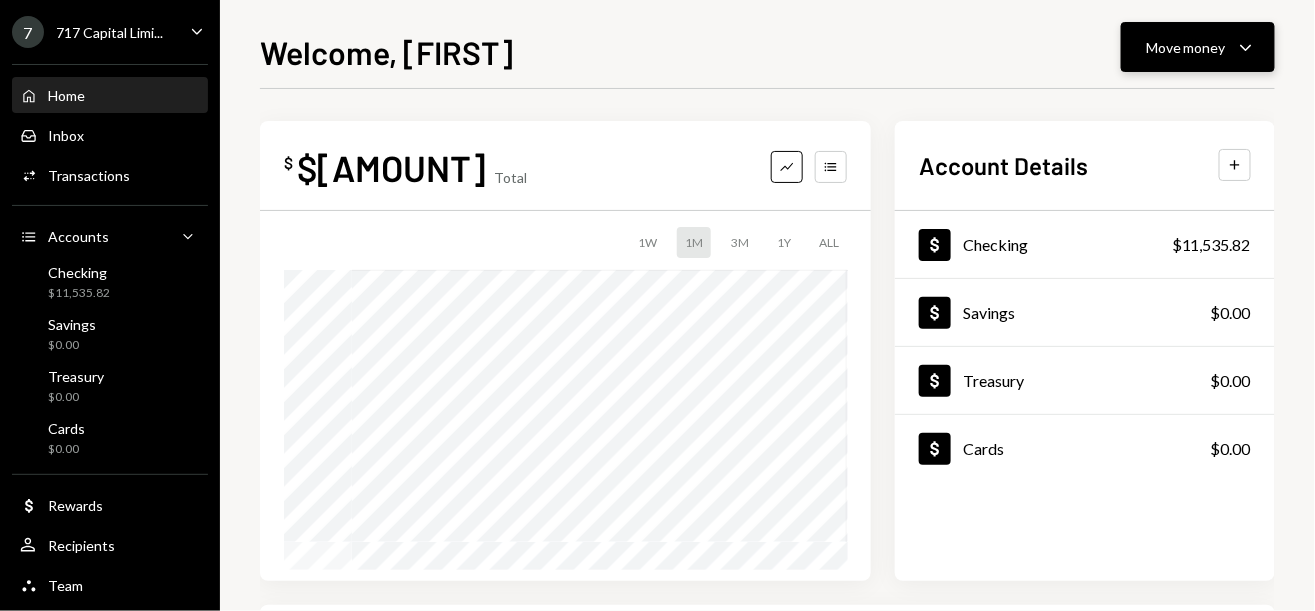 click on "Move money Caret Down" at bounding box center [1198, 47] 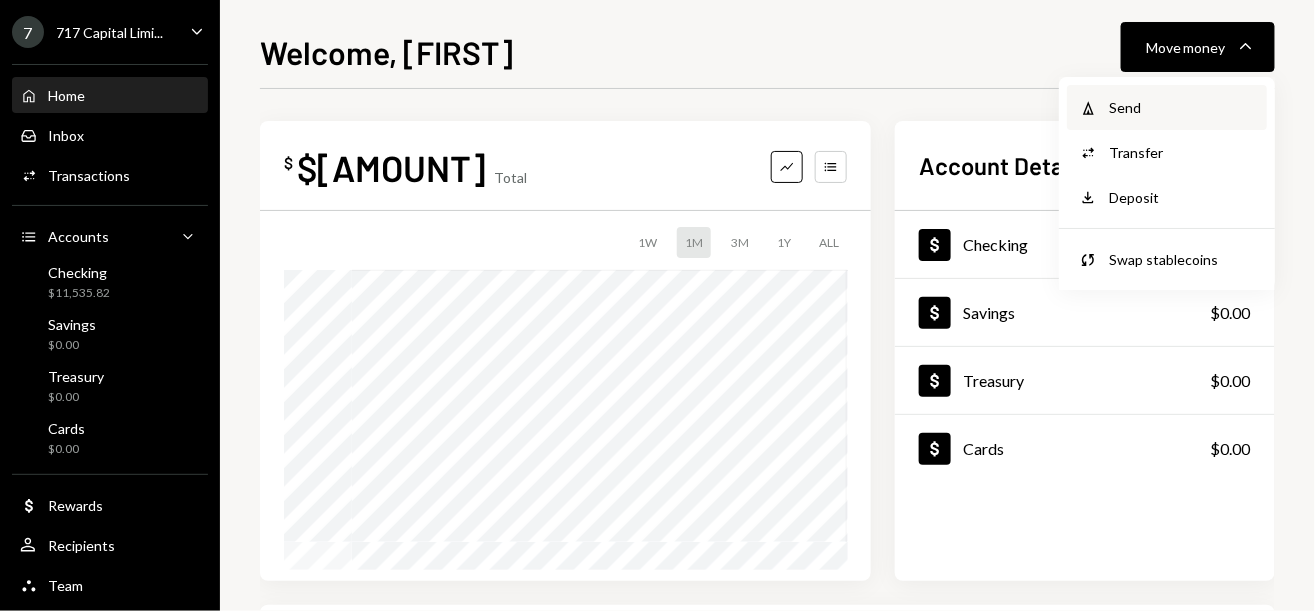 click on "Send" at bounding box center (1182, 107) 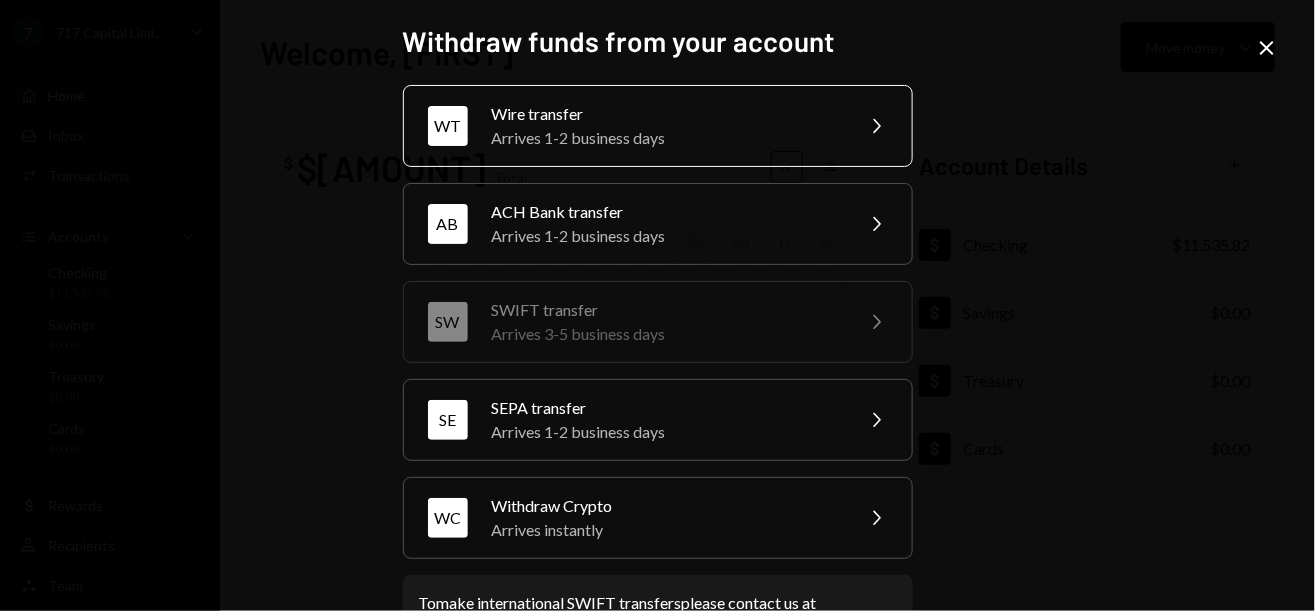 click on "Wire transfer" at bounding box center (666, 114) 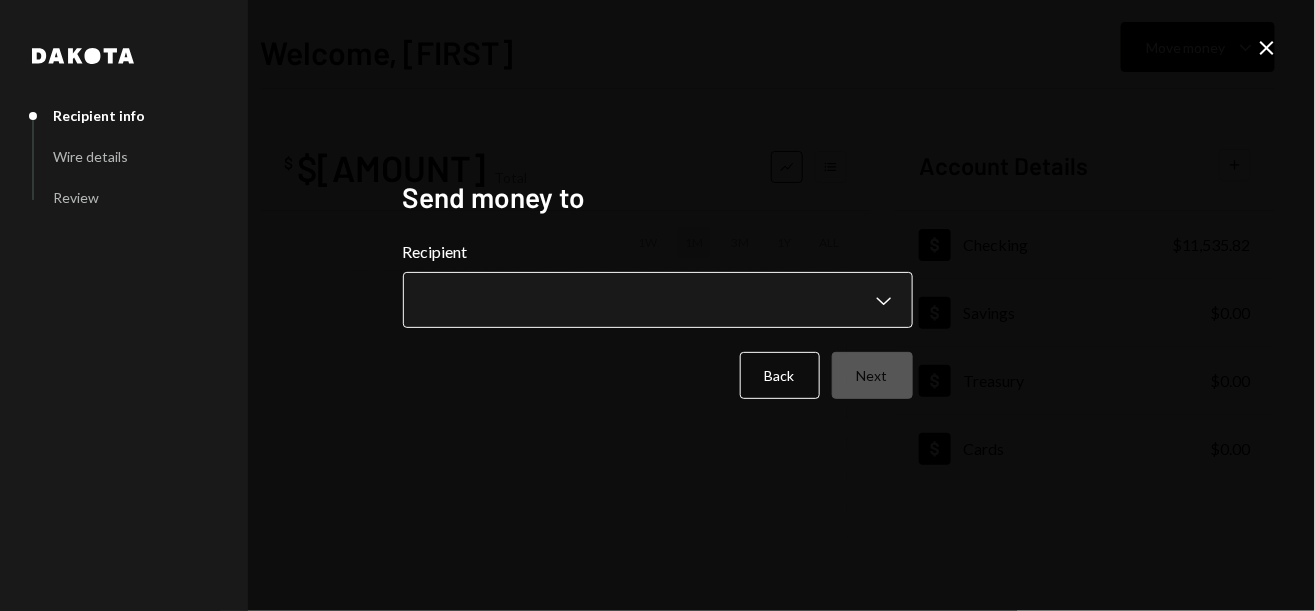 click on "**********" at bounding box center [657, 305] 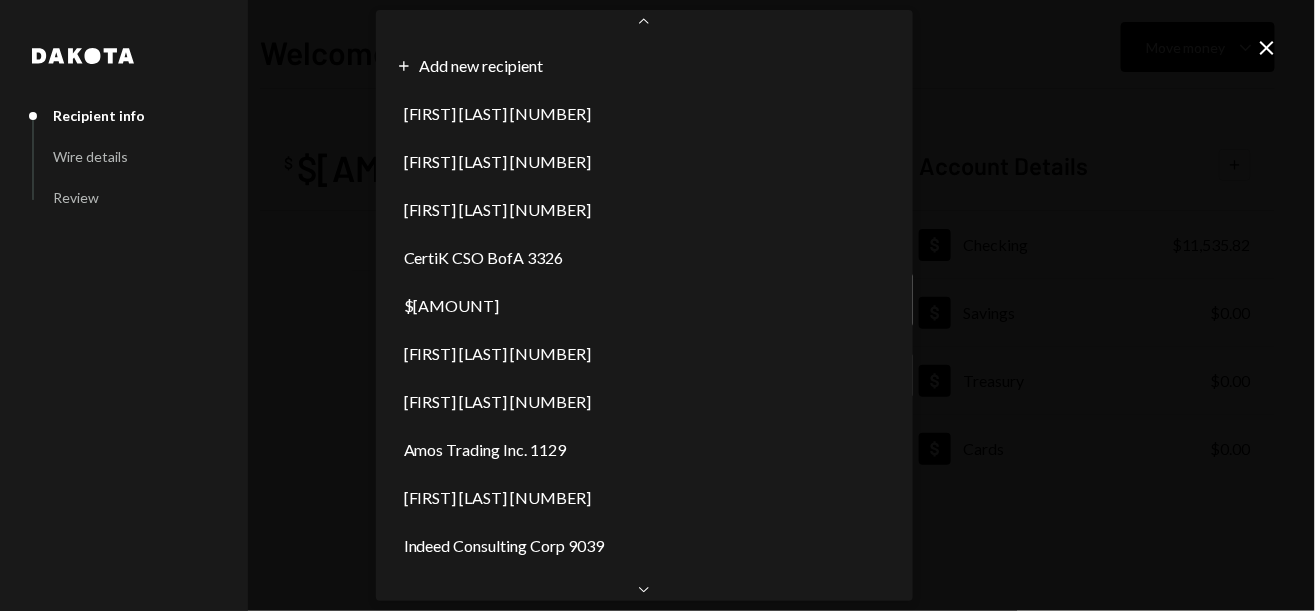 scroll, scrollTop: 382, scrollLeft: 0, axis: vertical 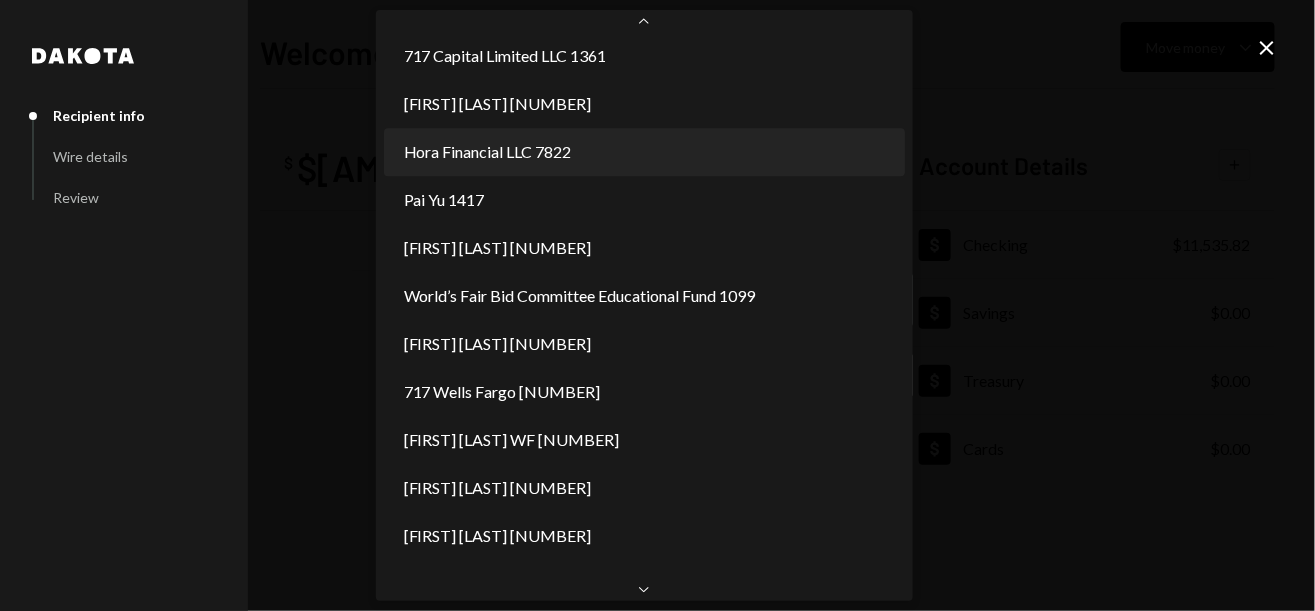 select on "**********" 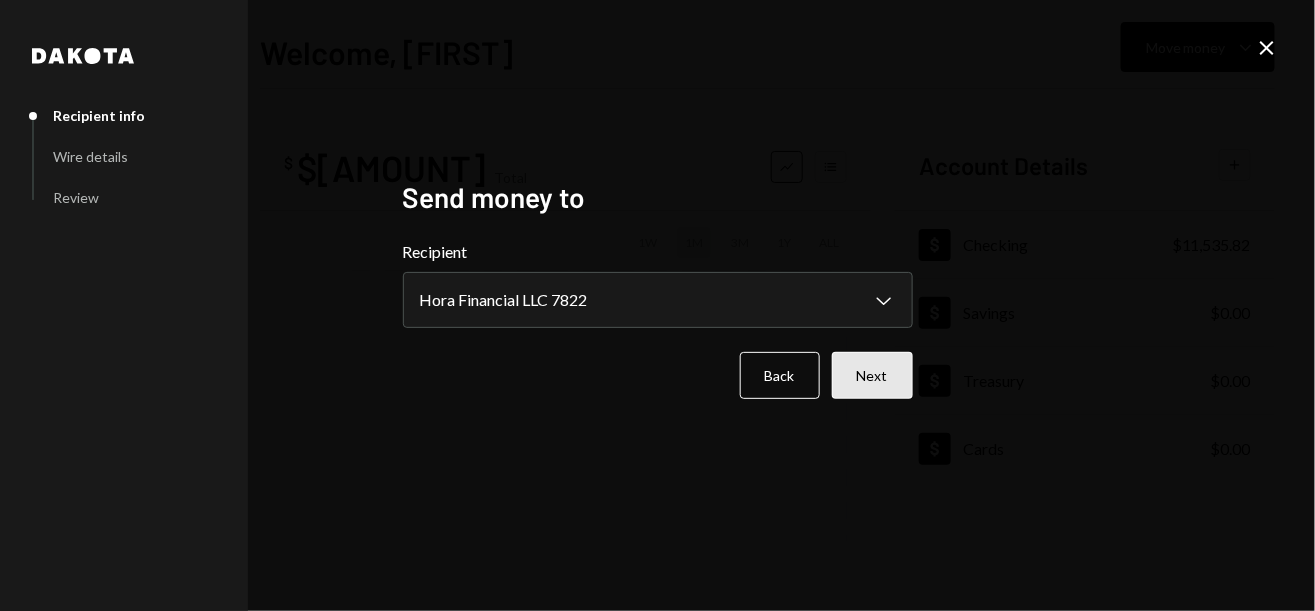 click on "Next" at bounding box center (872, 375) 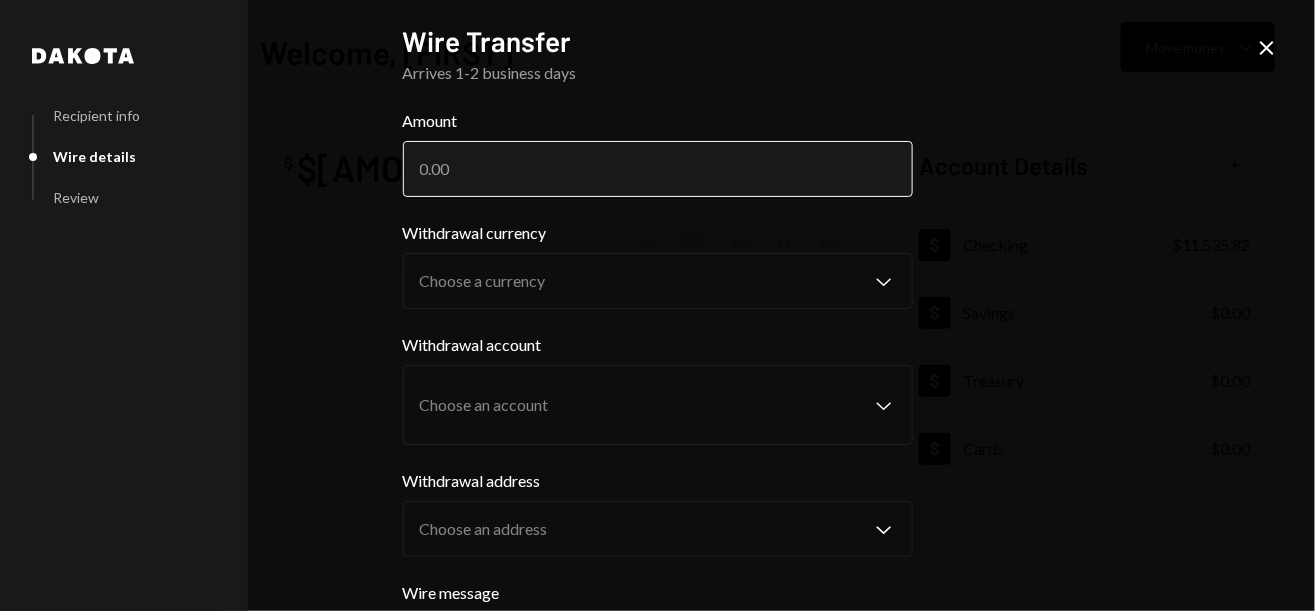 click on "Amount" at bounding box center [658, 169] 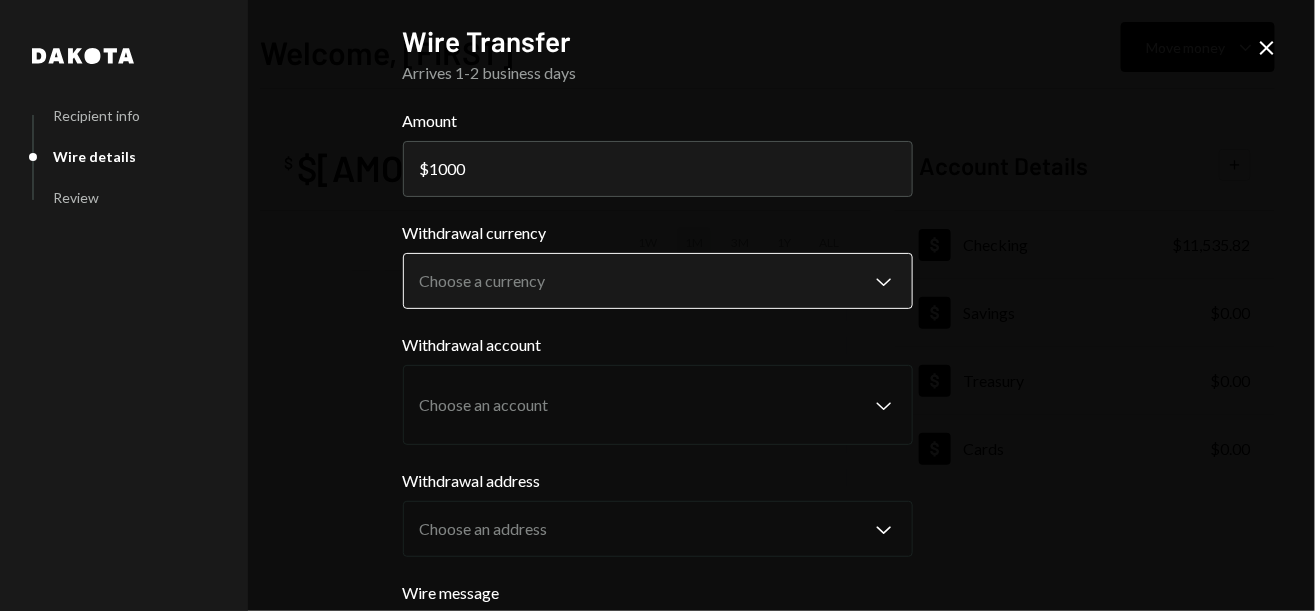 type on "1000" 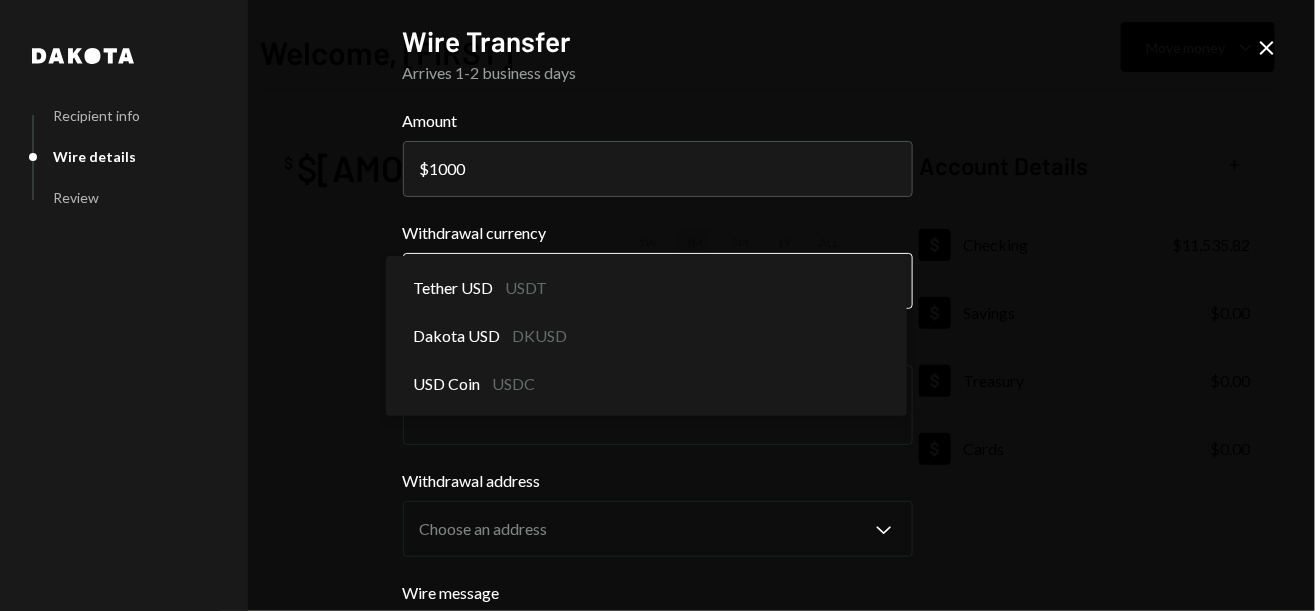 click on "**********" at bounding box center [657, 305] 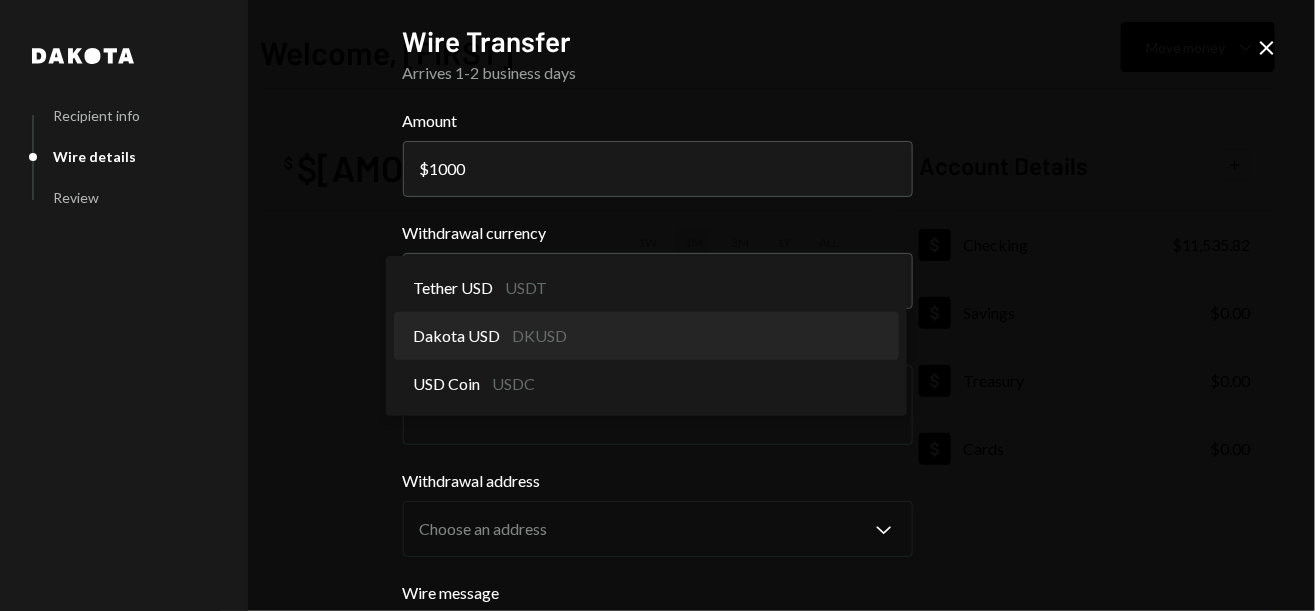 select on "*****" 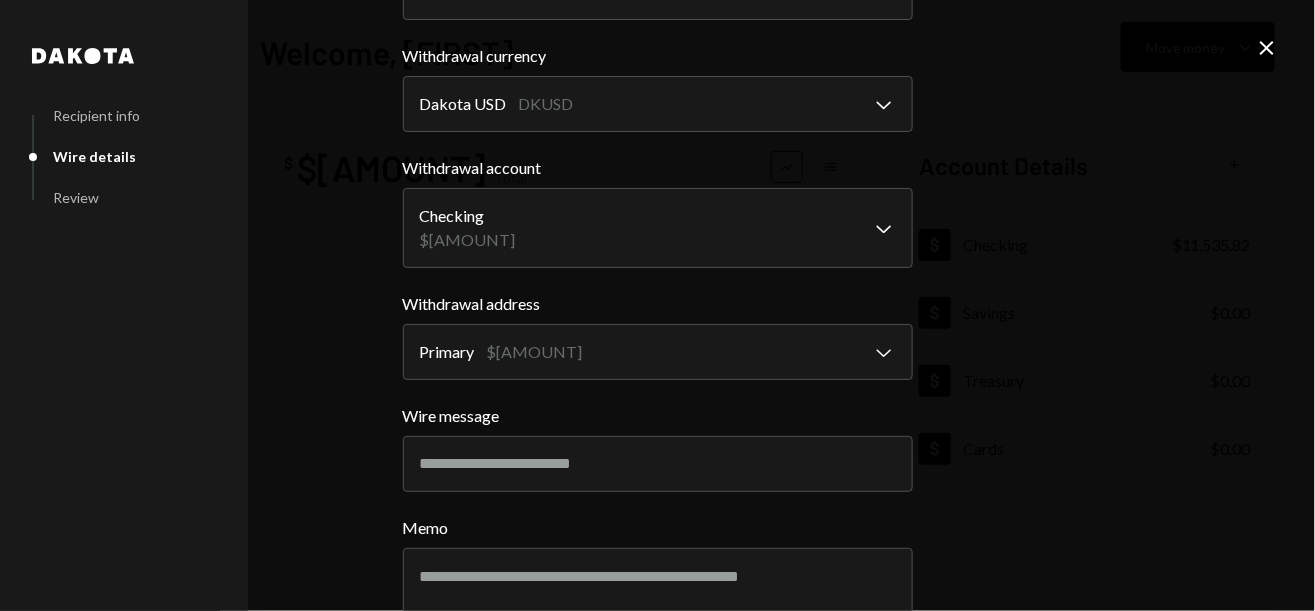 scroll, scrollTop: 295, scrollLeft: 0, axis: vertical 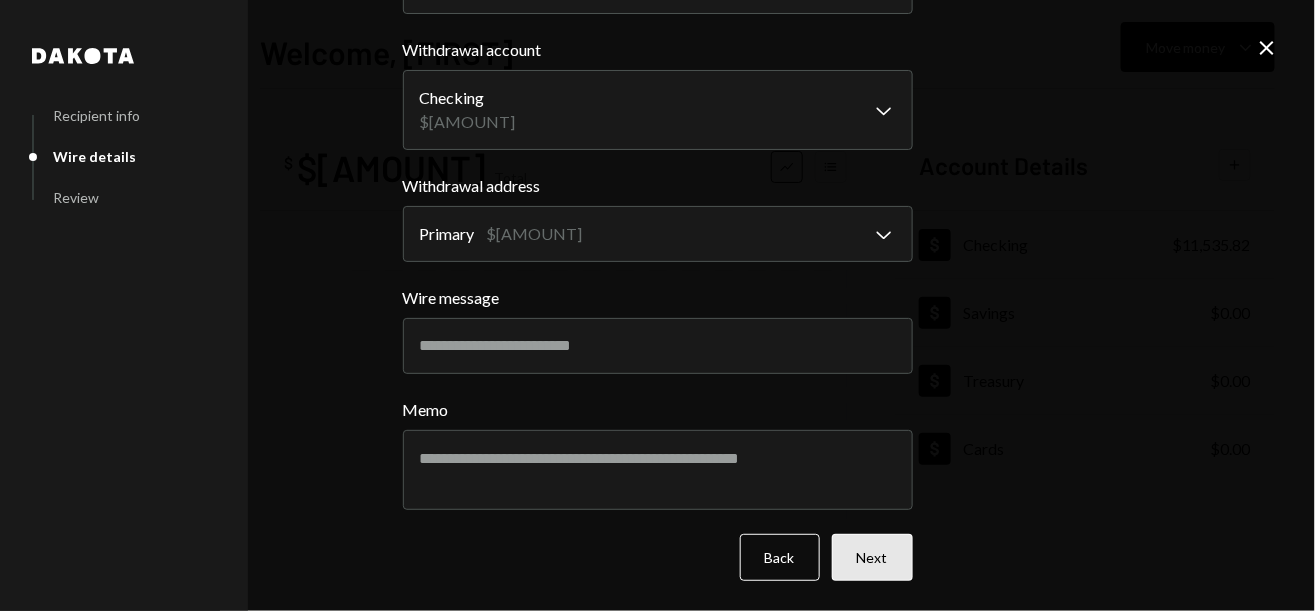 click on "Next" at bounding box center (872, 557) 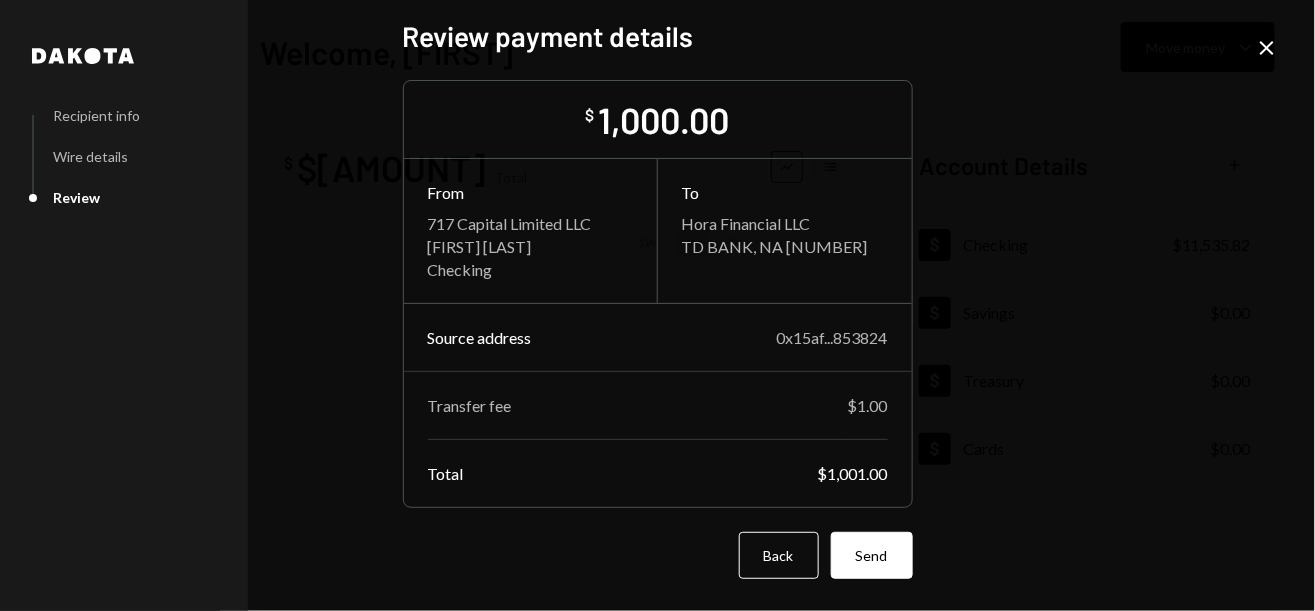 scroll, scrollTop: 4, scrollLeft: 0, axis: vertical 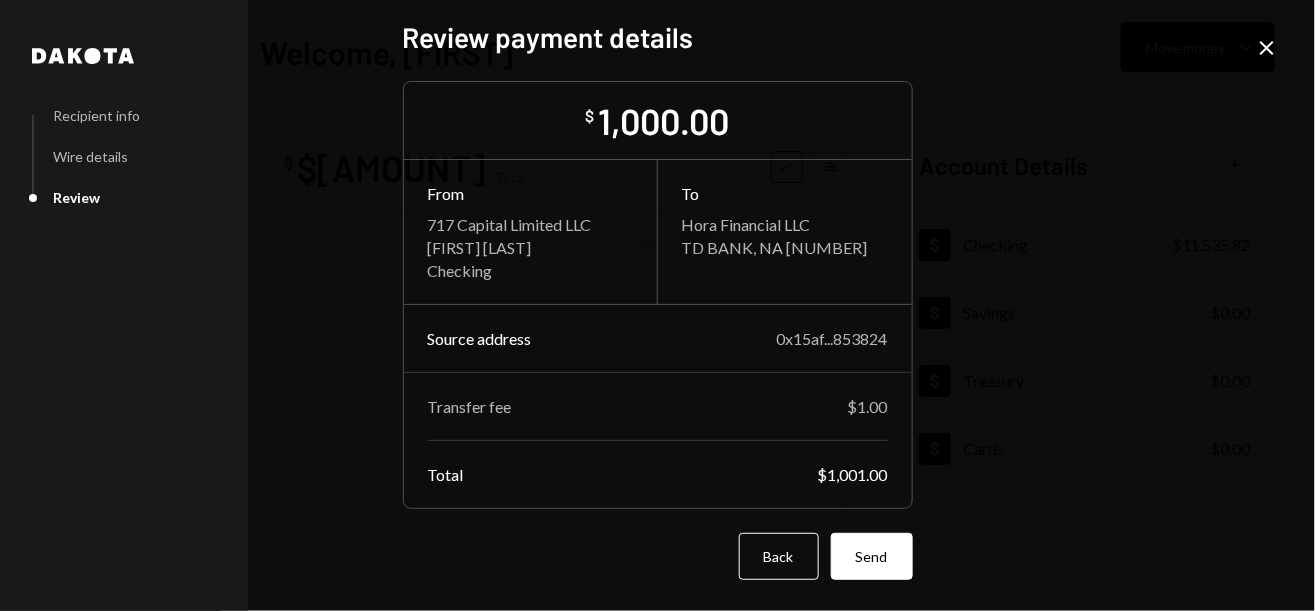 click on "Send" at bounding box center [872, 556] 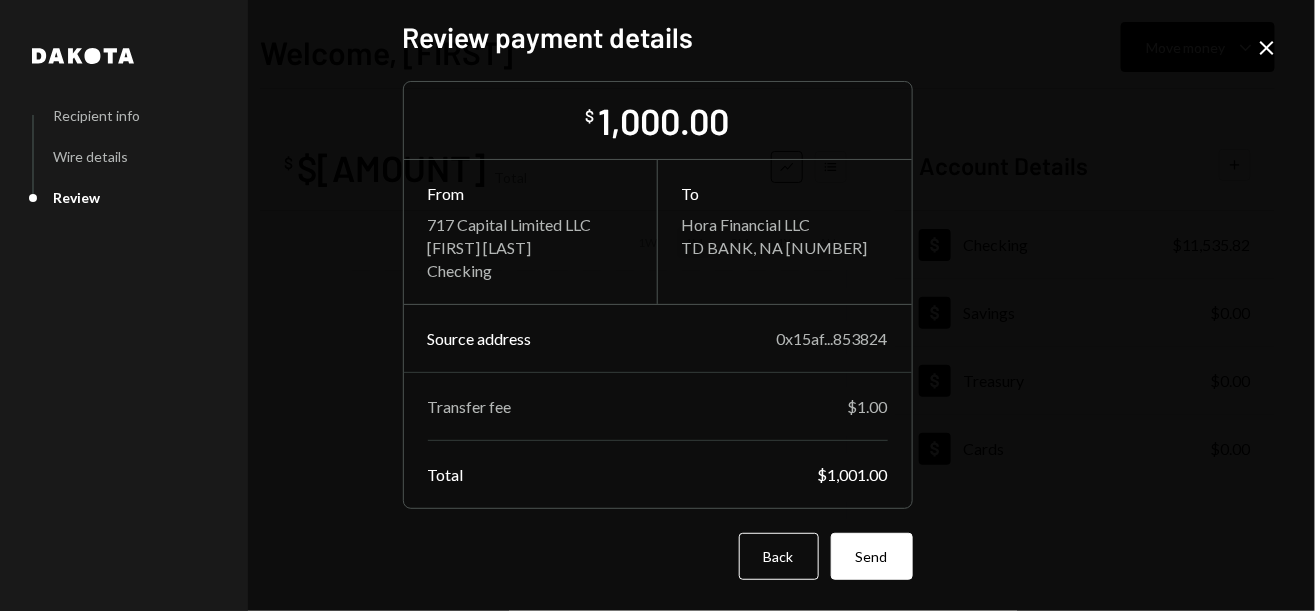 scroll, scrollTop: 0, scrollLeft: 0, axis: both 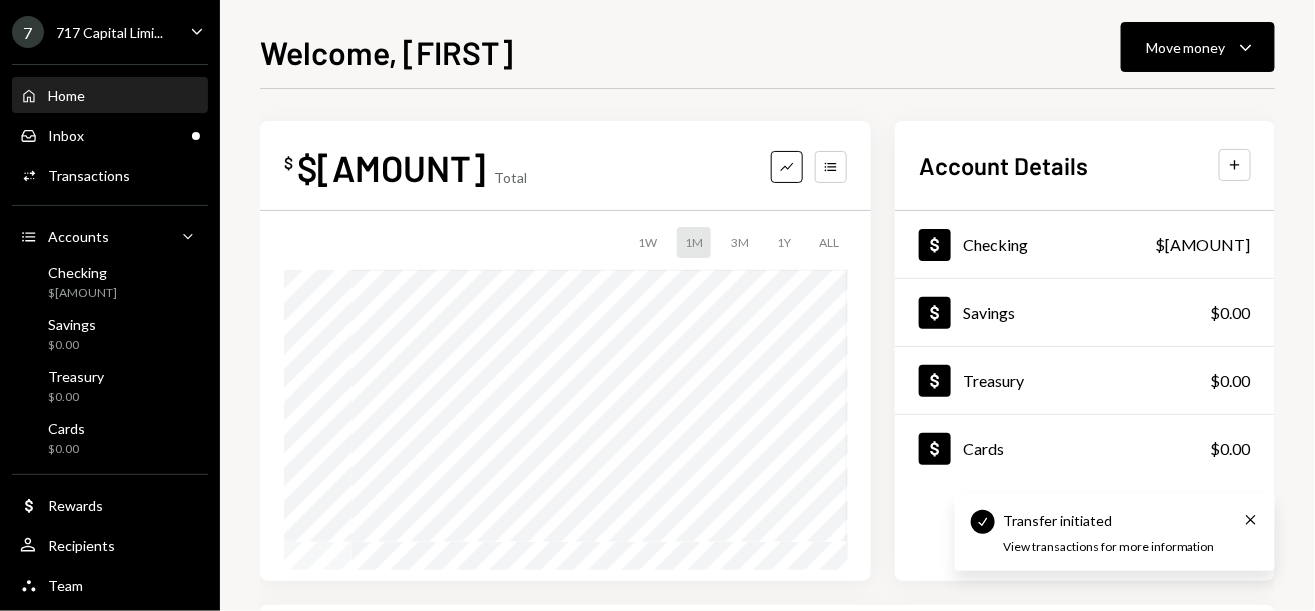 click on "Welcome, [FIRST] Move money Caret Down" at bounding box center [767, 50] 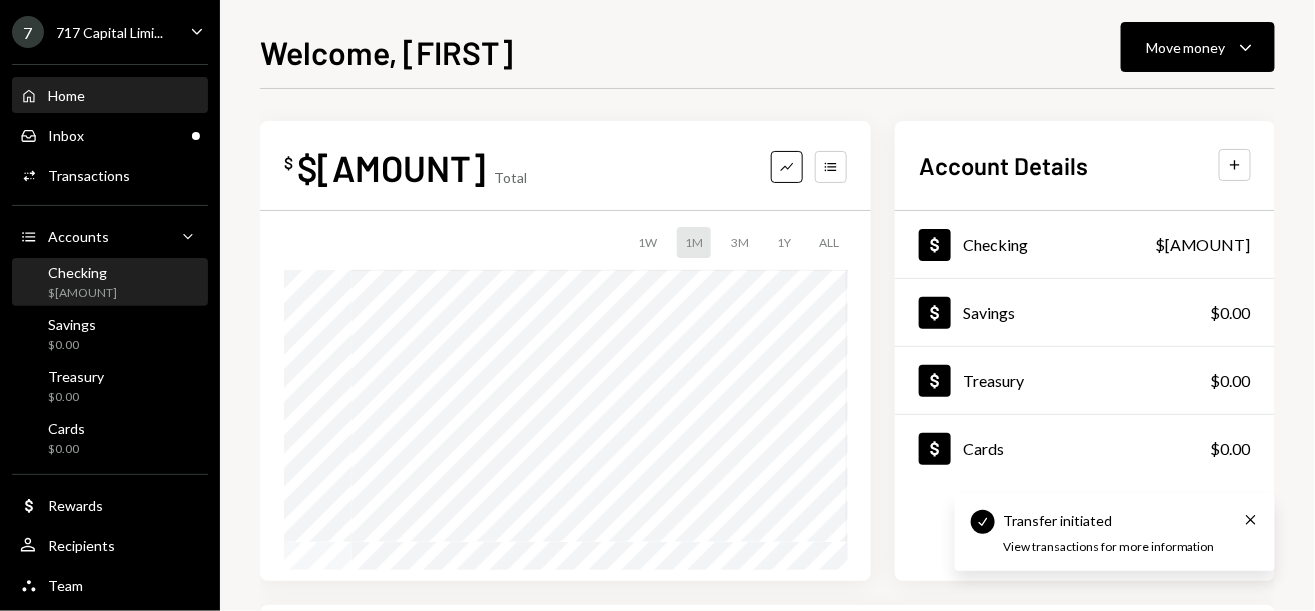 click on "Checking $111,880.21" at bounding box center (110, 283) 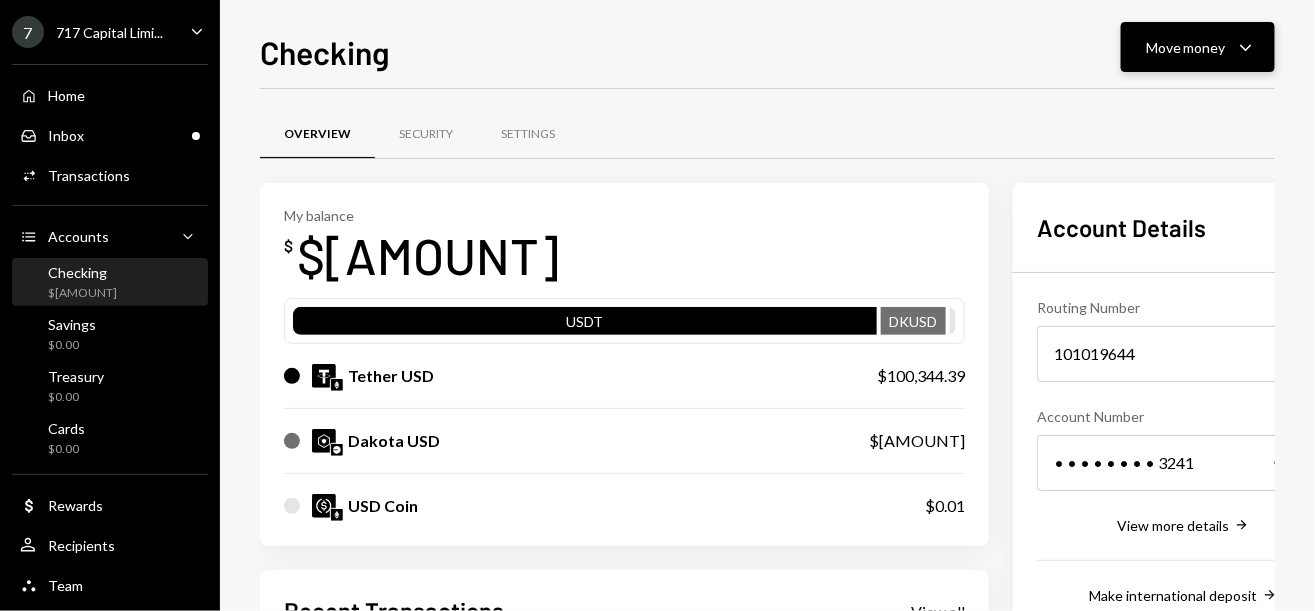click on "Move money Caret Down" at bounding box center [1198, 47] 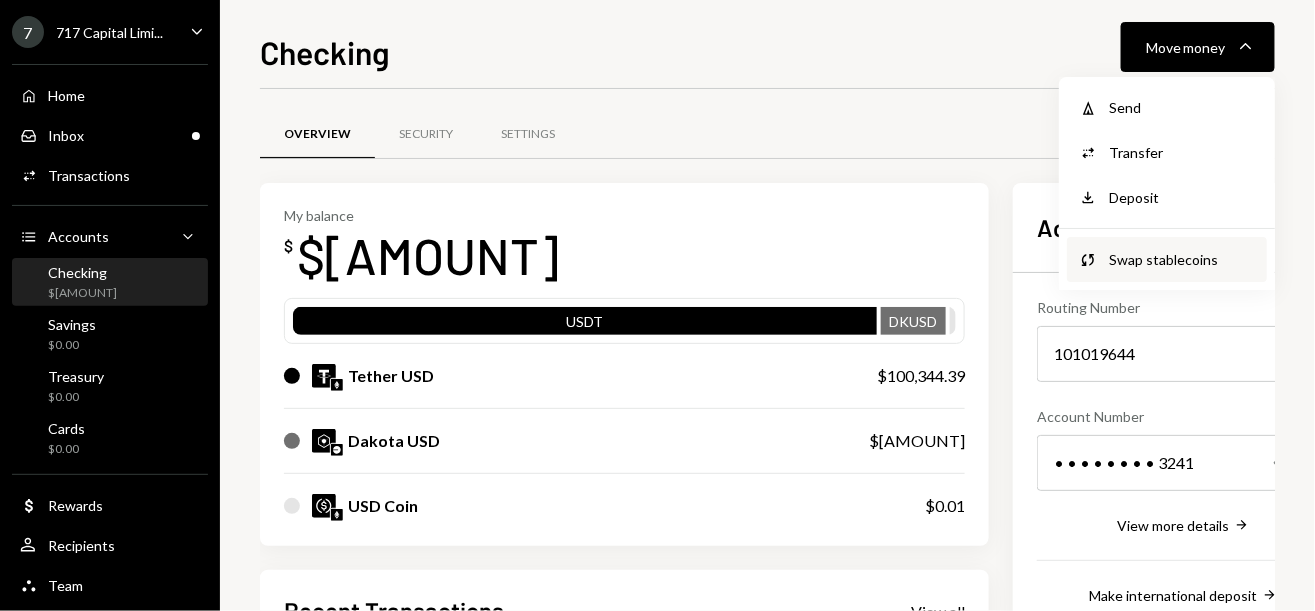 click on "Swap stablecoins" at bounding box center [1182, 259] 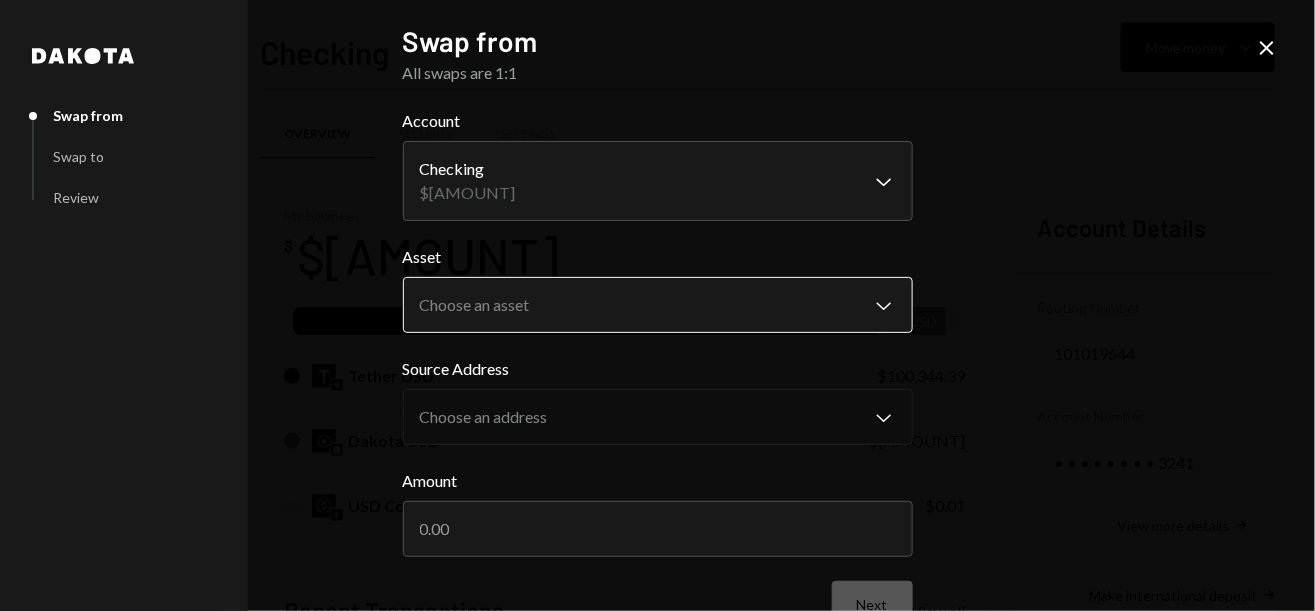 click on "7 717 Capital Limi... Caret Down Home Home Inbox Inbox Activities Transactions Accounts Accounts Caret Down Checking $[AMOUNT] Savings $[AMOUNT] Treasury $[AMOUNT] Cards $[AMOUNT] Dollar Rewards User Recipients Team Team Checking Move money Caret Down Overview Security Settings My balance $ [AMOUNT] USDT DKUSD Tether USD $[AMOUNT] Dakota USD $[AMOUNT] USD Coin $[AMOUNT] Recent Transactions View all Type Initiated By Initiated At Status Bank Payment $[AMOUNT] [FIRST] [LAST] [TIME] Review Right Arrow Deposit [AMOUNT]  USDT 0x89e5...aa7c40 Copy [TIME] Completed Withdrawal [AMOUNT]  USDT [FIRST] [LAST] [DATE] Completed Deposit [AMOUNT]  USDT 0xA9D1...1d3E43 Copy [DATE] Completed Reward Earning $[AMOUNT] Dakota System [DATE] Completed Account Details Routing Number 101019644 Copy Account Number • • • • • • • •  3241 Show Copy View more details Right Arrow Make international deposit Right Arrow Account Information Money in (last 30 days) Up Right Arrow $[AMOUNT] Money out (last 30 days)" at bounding box center (657, 305) 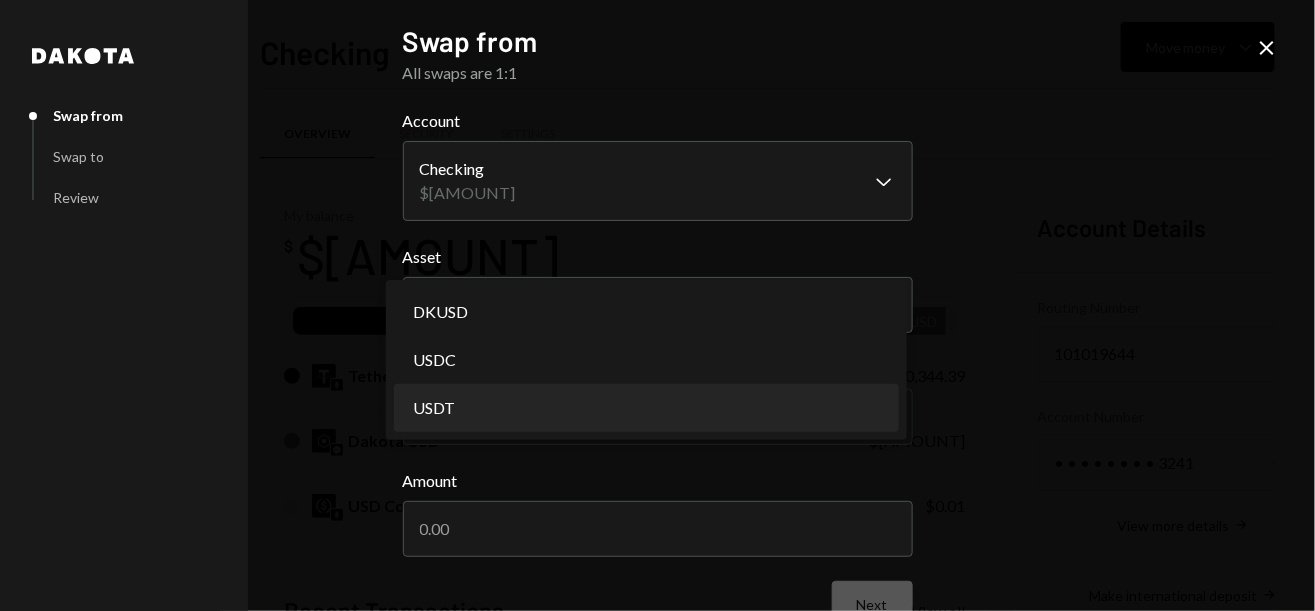 select on "****" 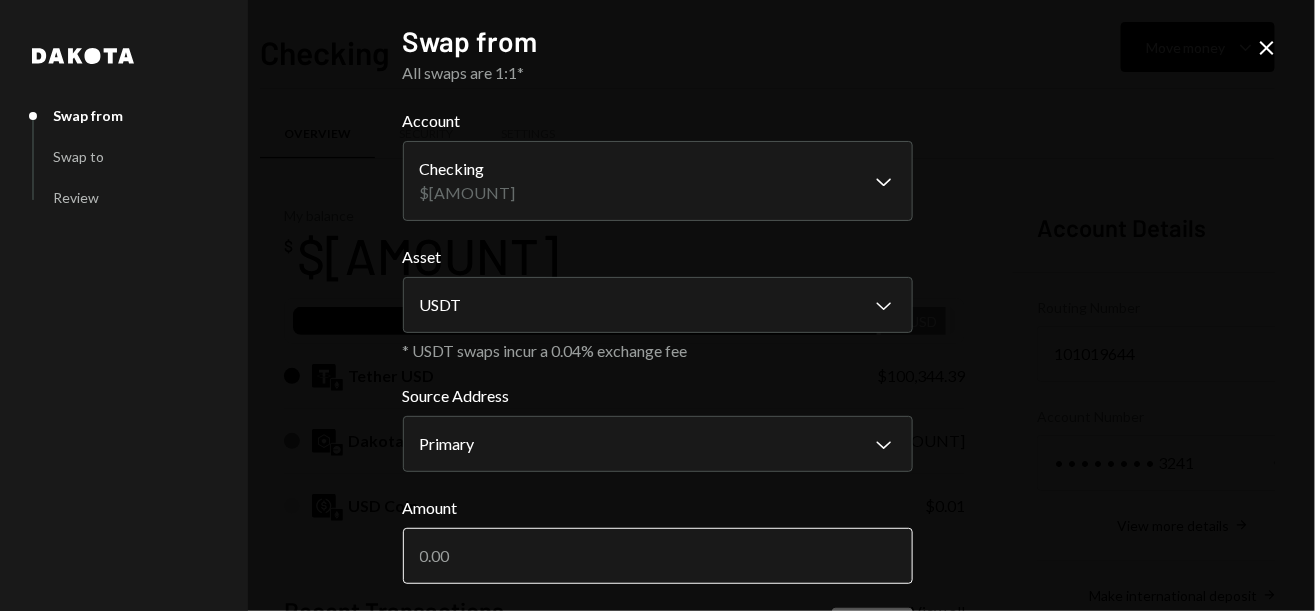 click on "Amount" at bounding box center [658, 556] 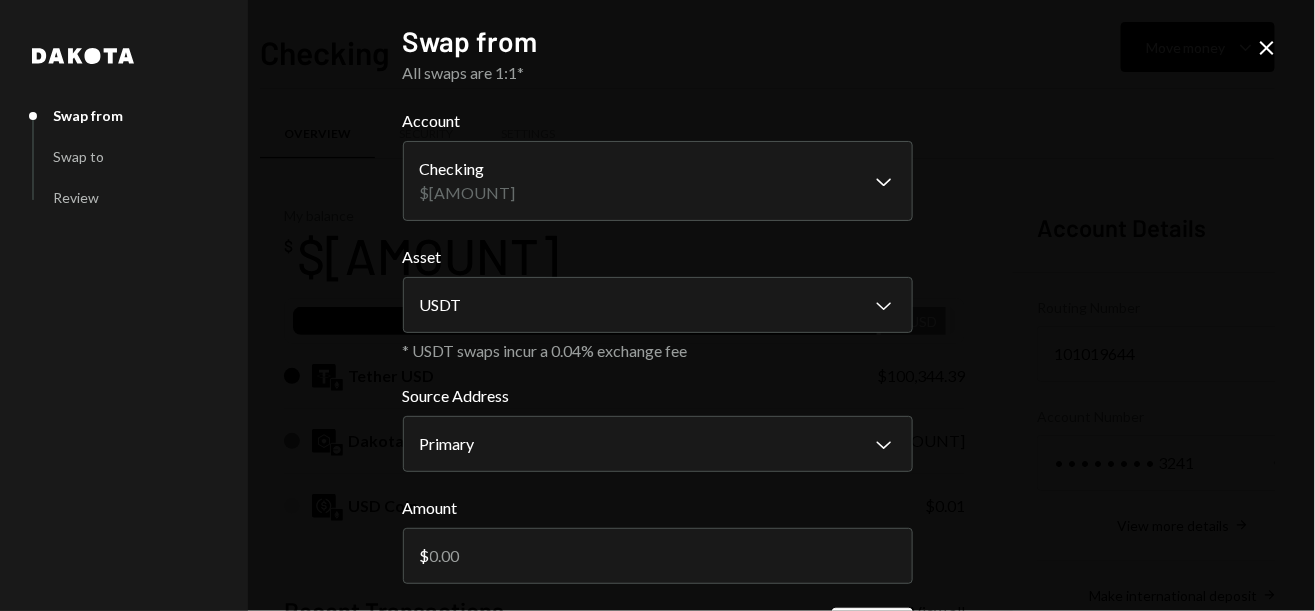 scroll, scrollTop: 74, scrollLeft: 0, axis: vertical 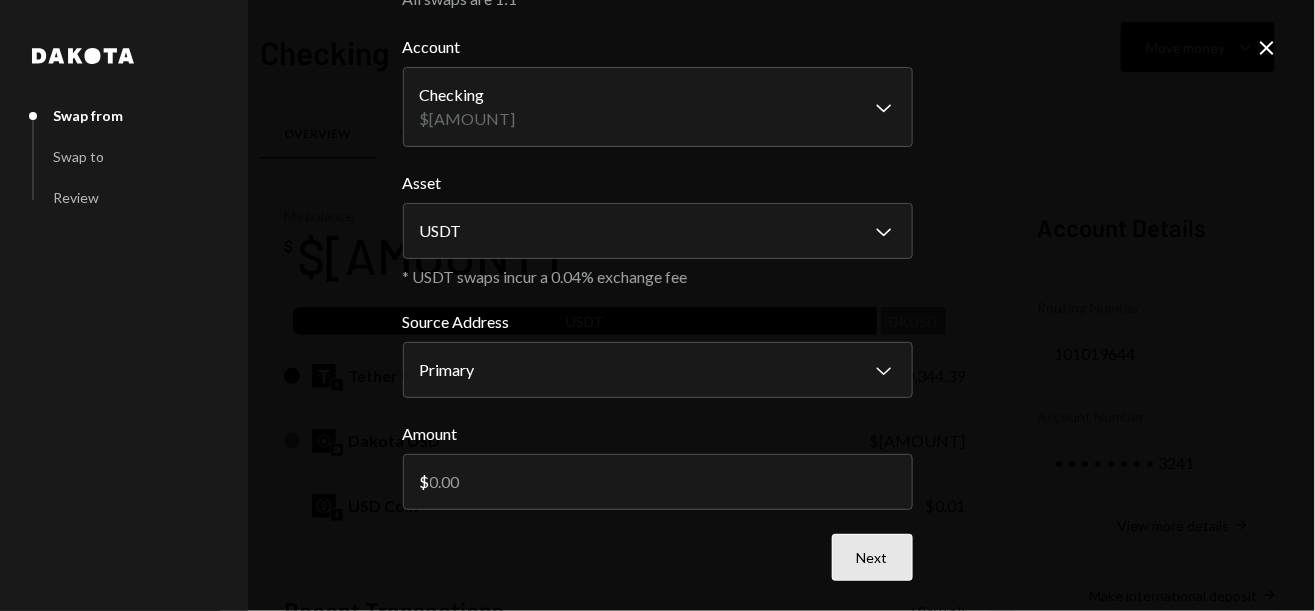 type on "[AMOUNT]" 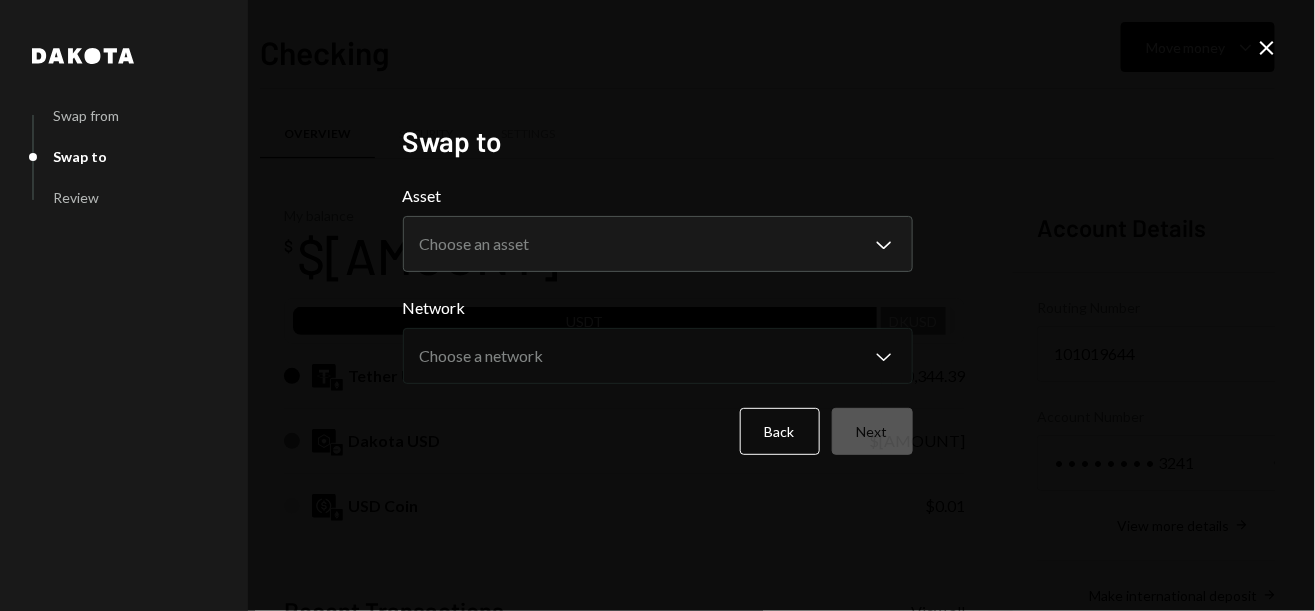 scroll, scrollTop: 0, scrollLeft: 0, axis: both 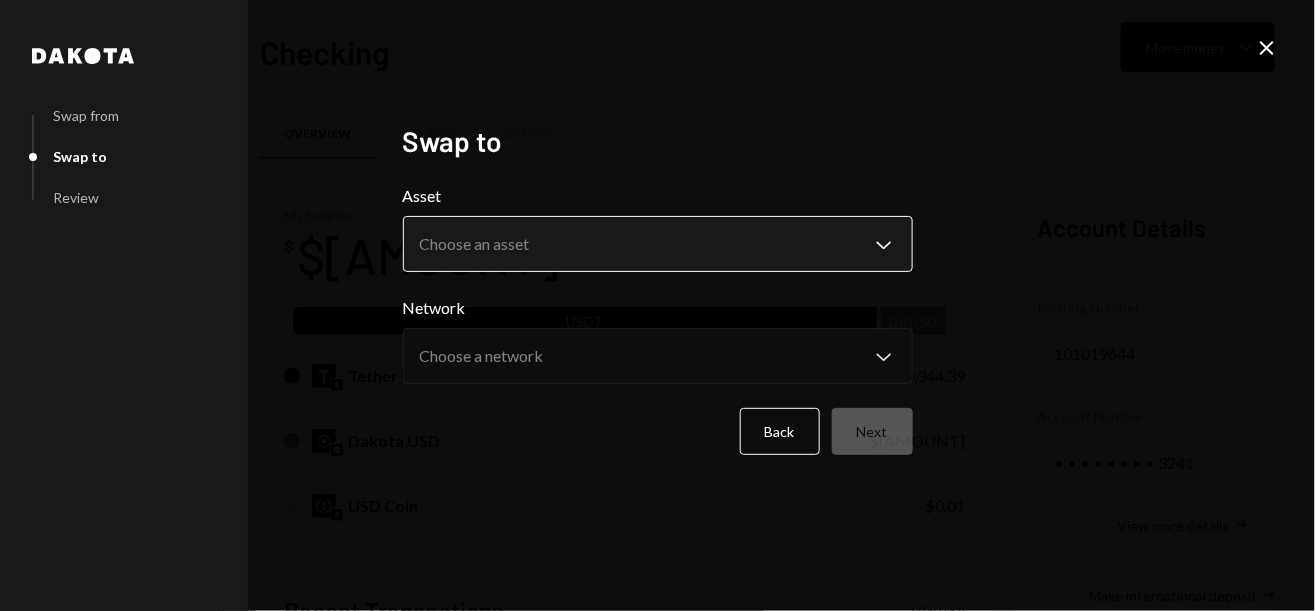 click on "7 717 Capital Limi... Caret Down Home Home Inbox Inbox Activities Transactions Accounts Accounts Caret Down Checking $[AMOUNT] Savings $[AMOUNT] Treasury $[AMOUNT] Cards $[AMOUNT] Dollar Rewards User Recipients Team Team Checking Move money Caret Down Overview Security Settings My balance $ [AMOUNT] USDT DKUSD Tether USD $[AMOUNT] Dakota USD $[AMOUNT] USD Coin $[AMOUNT] Recent Transactions View all Type Initiated By Initiated At Status Bank Payment $[AMOUNT] [FIRST] [LAST] [TIME] Review Right Arrow Deposit [AMOUNT]  USDT 0x89e5...aa7c40 Copy [TIME] Completed Withdrawal [AMOUNT]  USDT [FIRST] [LAST] [DATE] Completed Deposit [AMOUNT]  USDT 0xA9D1...1d3E43 Copy [DATE] Completed Reward Earning $[AMOUNT] Dakota System [DATE] Completed Account Details Routing Number 101019644 Copy Account Number • • • • • • • •  3241 Show Copy View more details Right Arrow Make international deposit Right Arrow Account Information Money in (last 30 days) Up Right Arrow $[AMOUNT] Money out (last 30 days)" at bounding box center (657, 305) 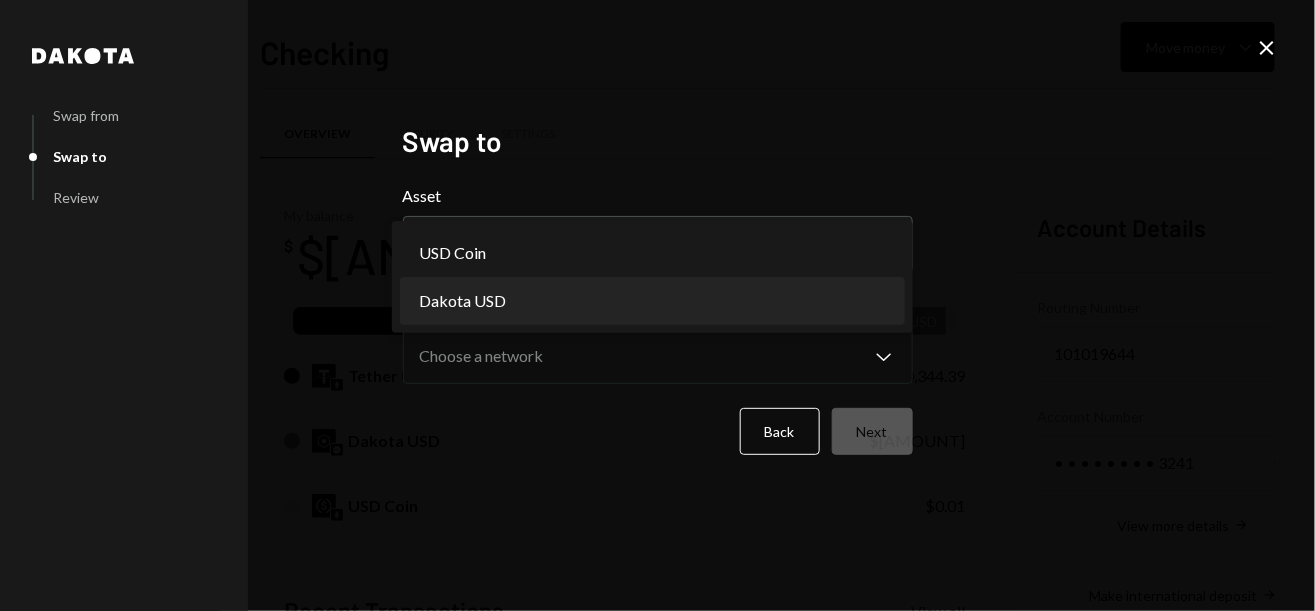 select on "*****" 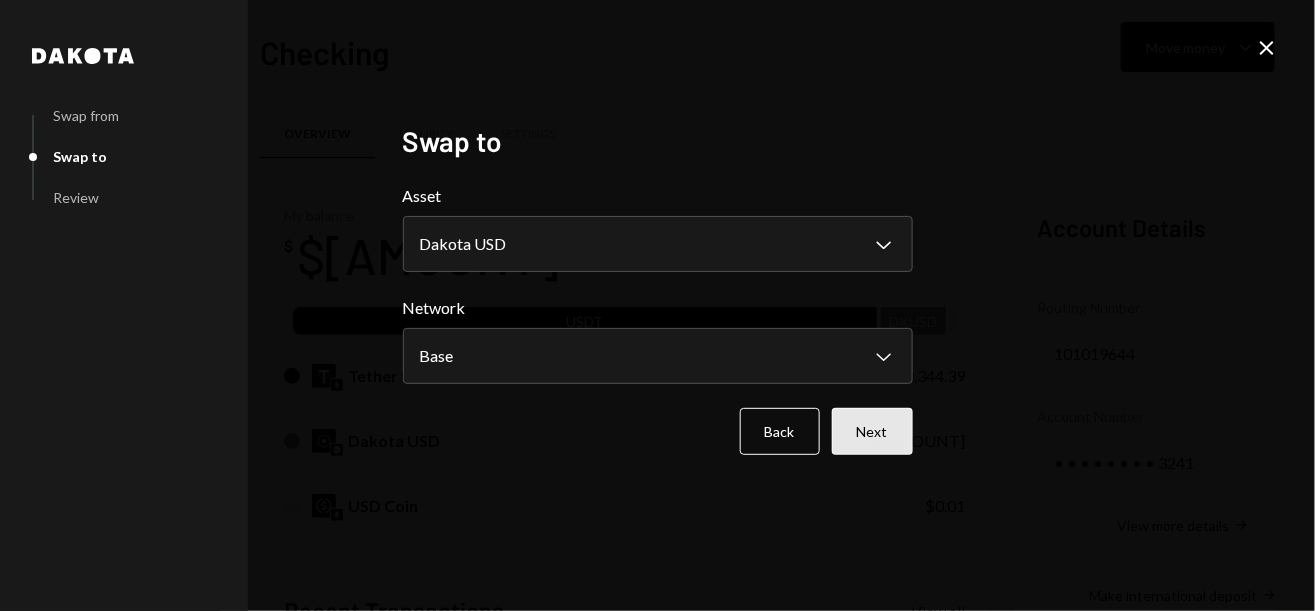 click on "Next" at bounding box center (872, 431) 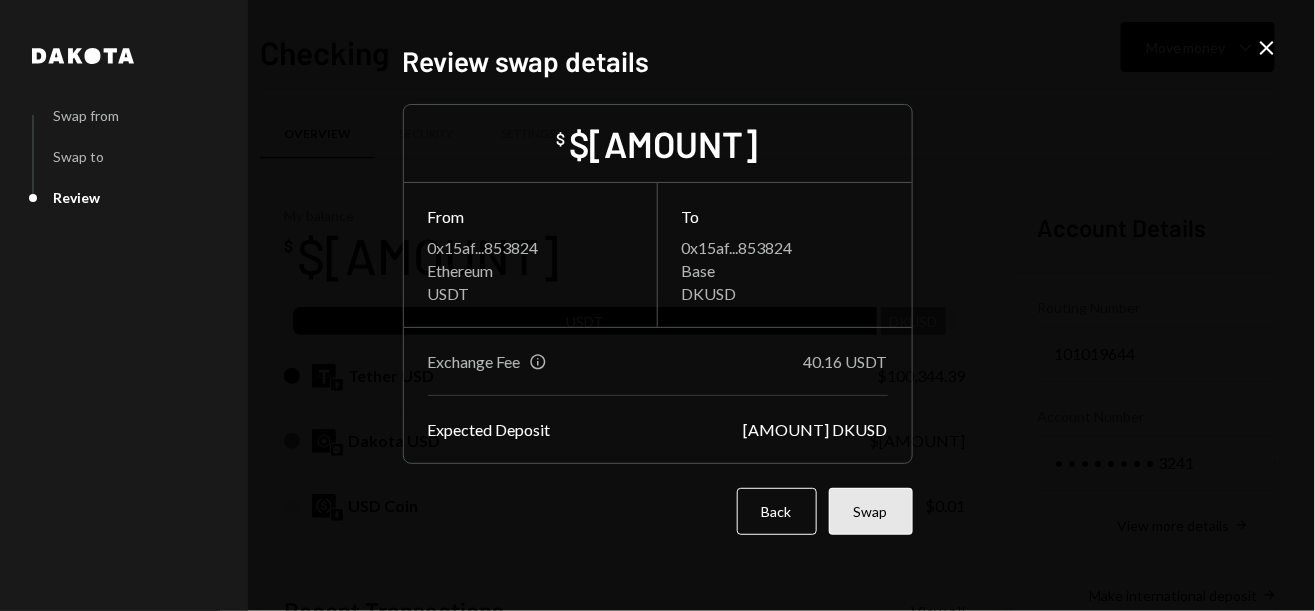 click on "Swap" at bounding box center (871, 511) 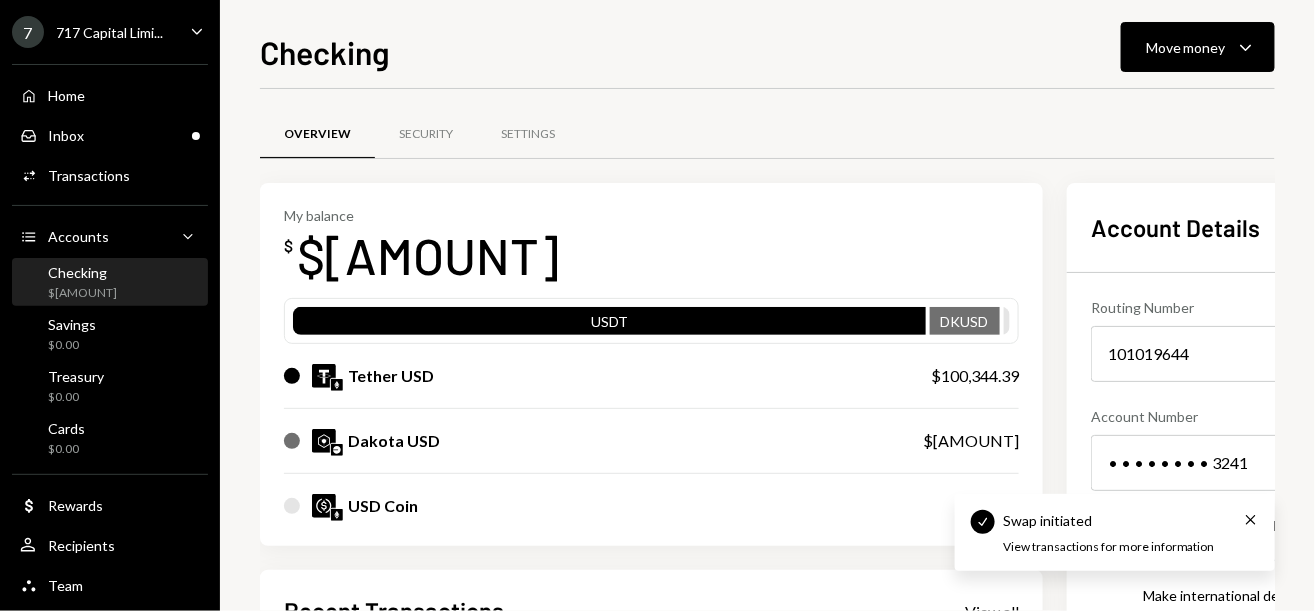 click on "Overview Security Settings" at bounding box center [796, 146] 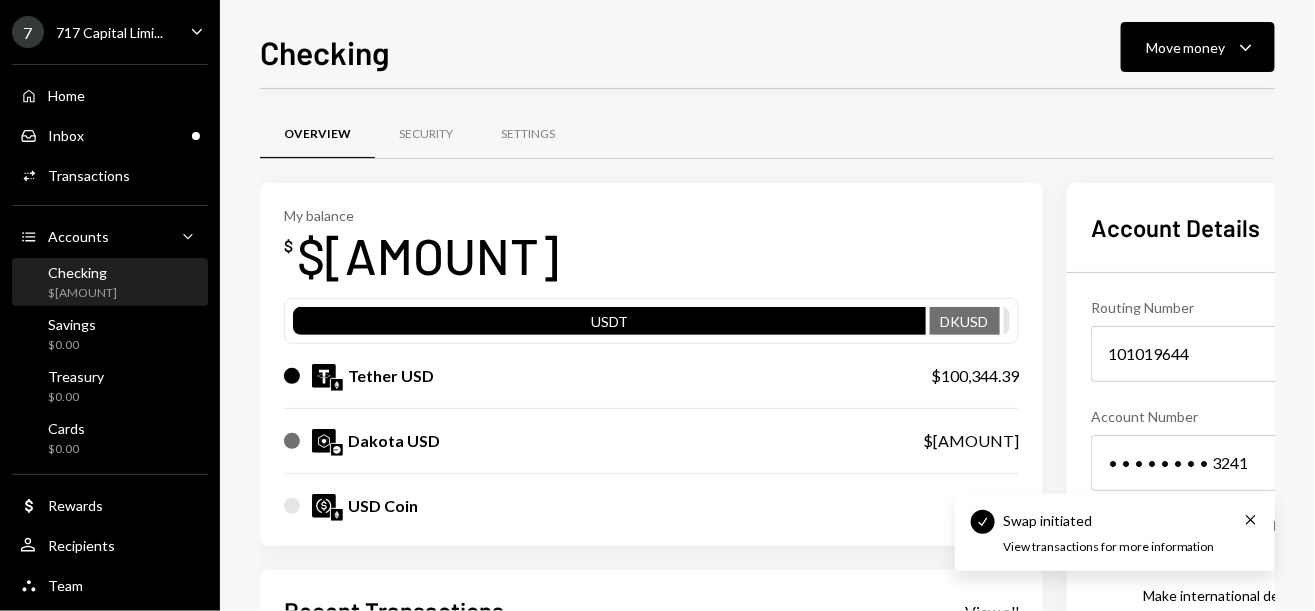 scroll, scrollTop: 186, scrollLeft: 0, axis: vertical 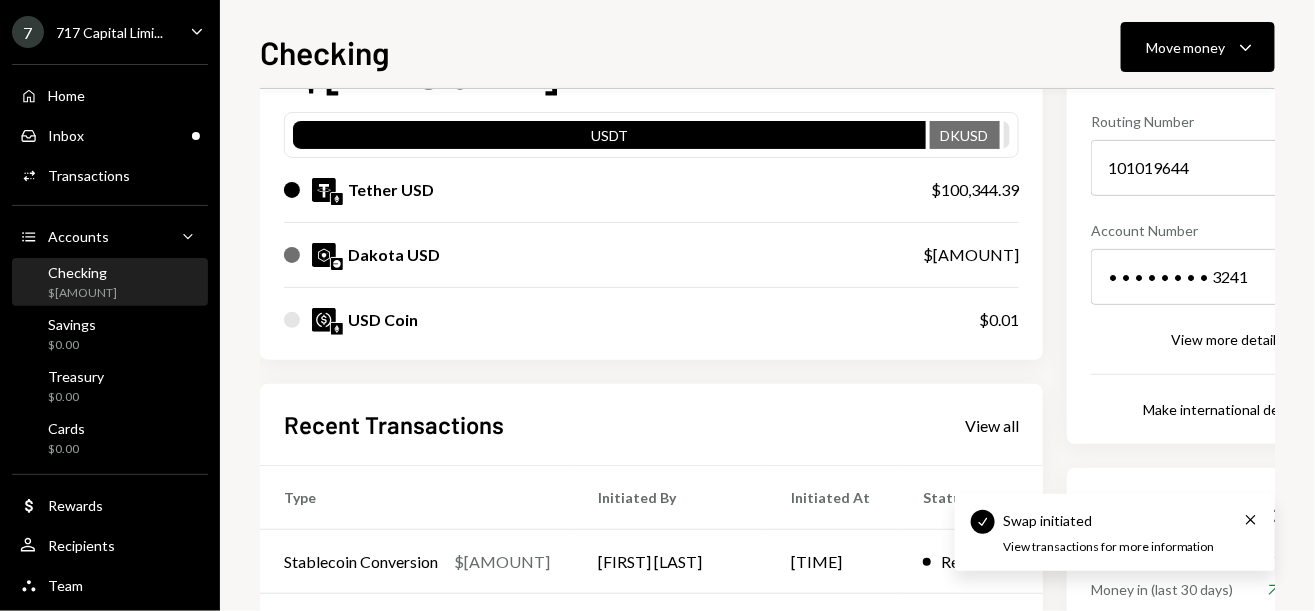 click on "My balance $ [AMOUNT] USDT DKUSD Tether USD $[AMOUNT] Dakota USD $[AMOUNT] USD Coin $[AMOUNT] Recent Transactions View all Type Initiated By Initiated At Status Stablecoin Conversion $[AMOUNT] [FIRST] [LAST] [TIME] Review Right Arrow Bank Payment $[AMOUNT] [FIRST] [LAST] [TIME] Pending Deposit [AMOUNT]  USDT 0x89e5...aa7c40 Copy [TIME] Completed Withdrawal [AMOUNT]  USDT [FIRST] [LAST] [DATE] Completed Deposit [AMOUNT]  USDT 0xA9D1...1d3E43 Copy [DATE] Completed" at bounding box center (651, 423) 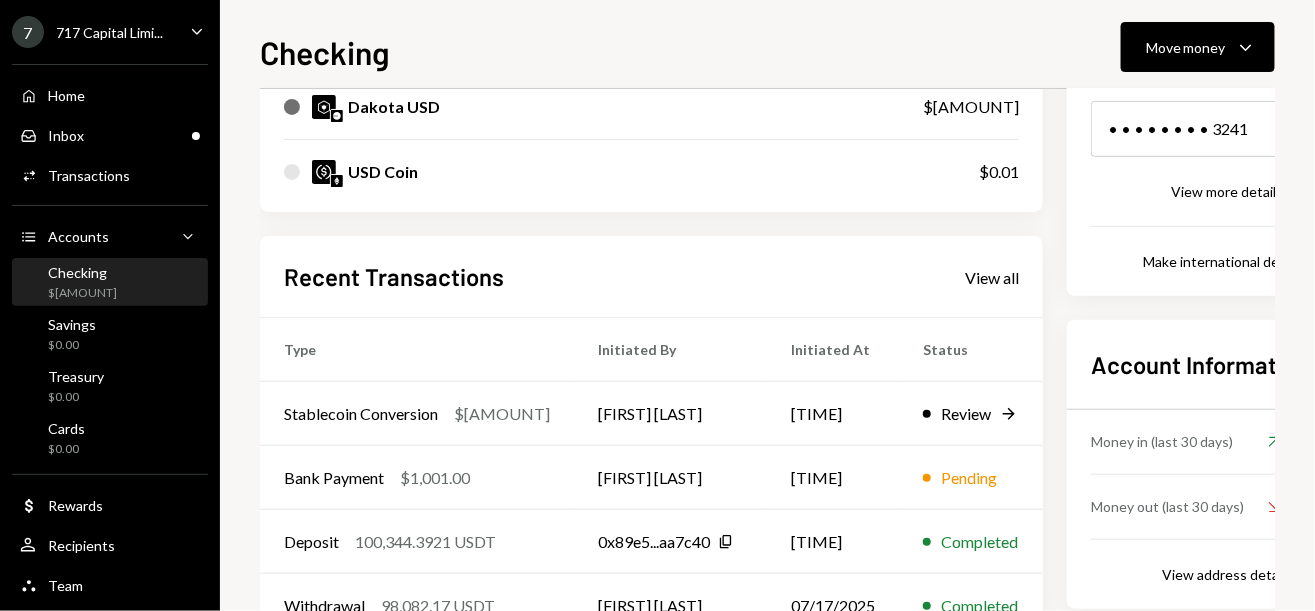 scroll, scrollTop: 0, scrollLeft: 0, axis: both 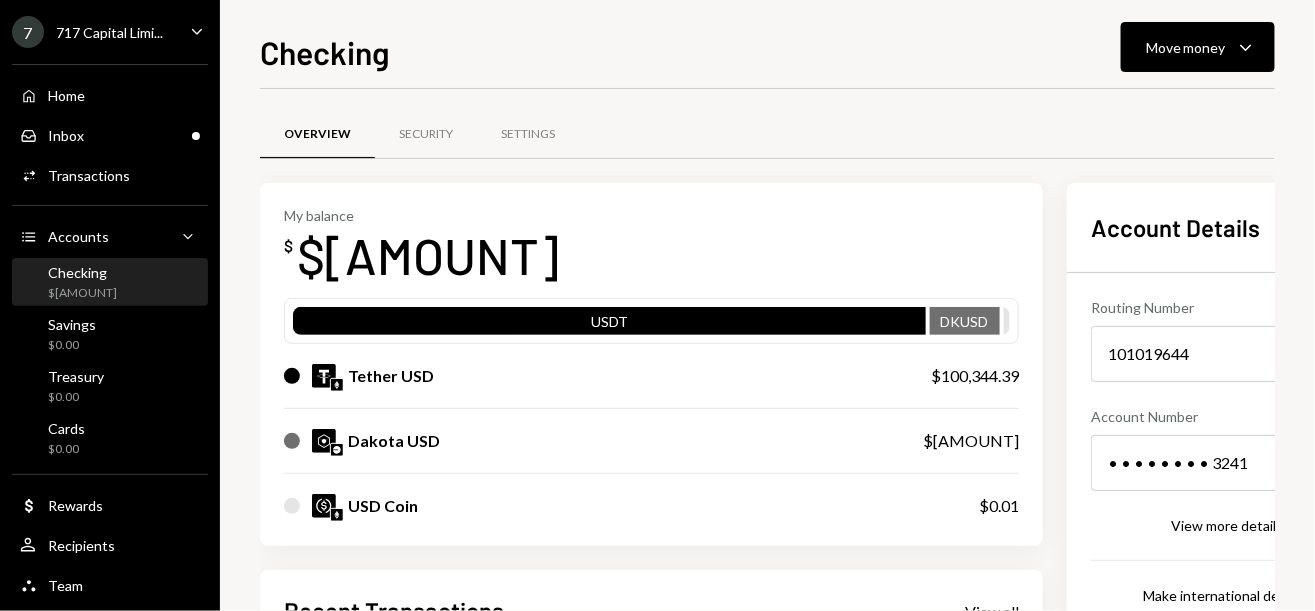 click on "My balance $ [AMOUNT]" at bounding box center (651, 247) 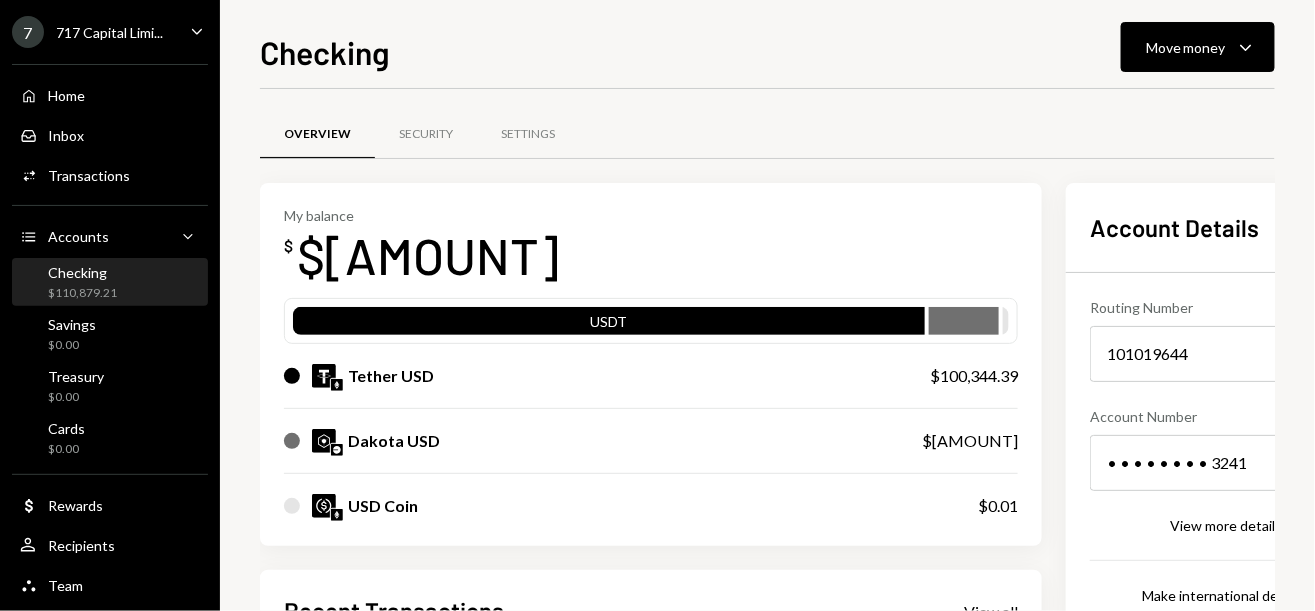 click on "Checking Move money Caret Down" at bounding box center [767, 50] 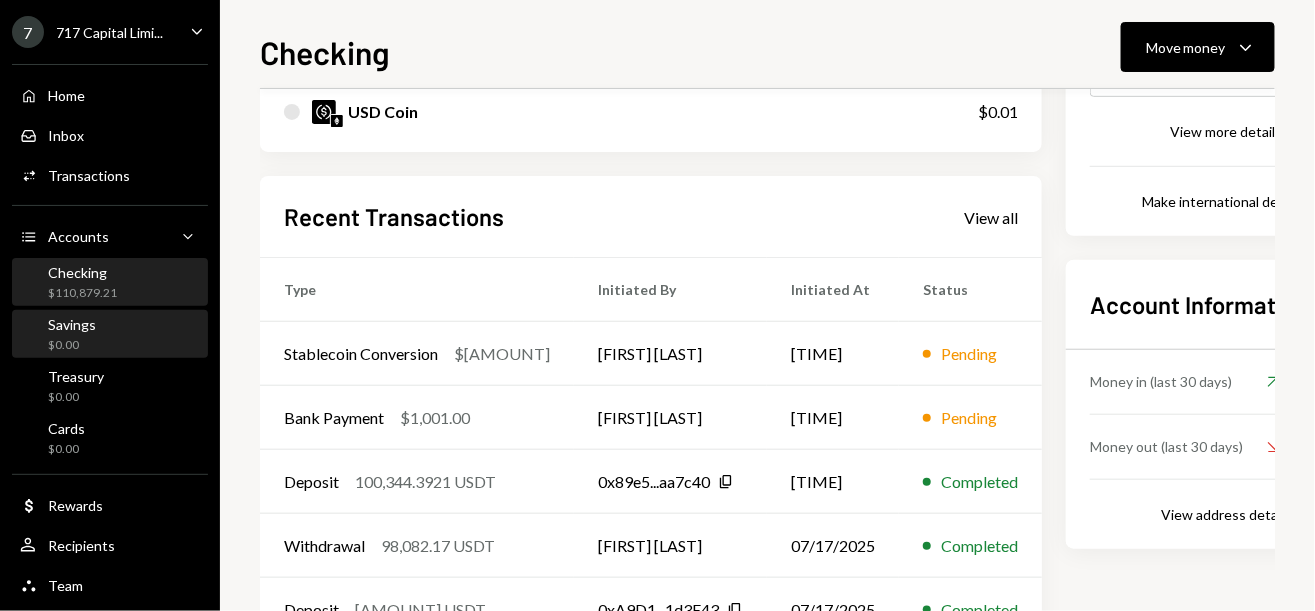 click on "Savings" at bounding box center (72, 324) 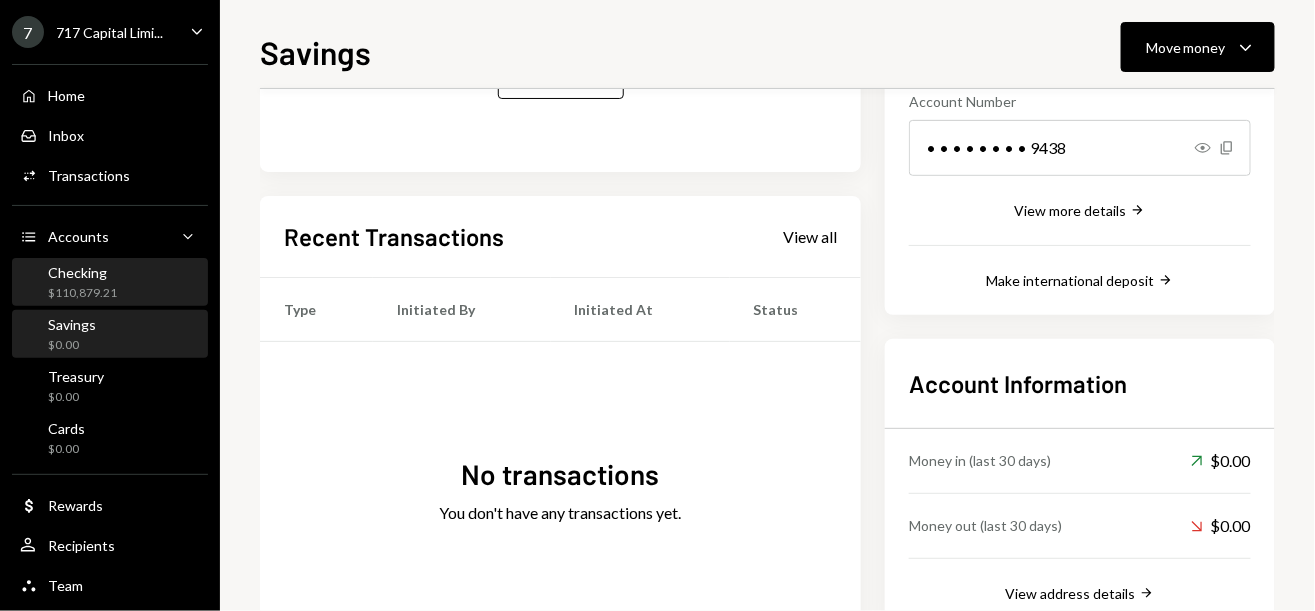 click on "$110,879.21" at bounding box center (82, 293) 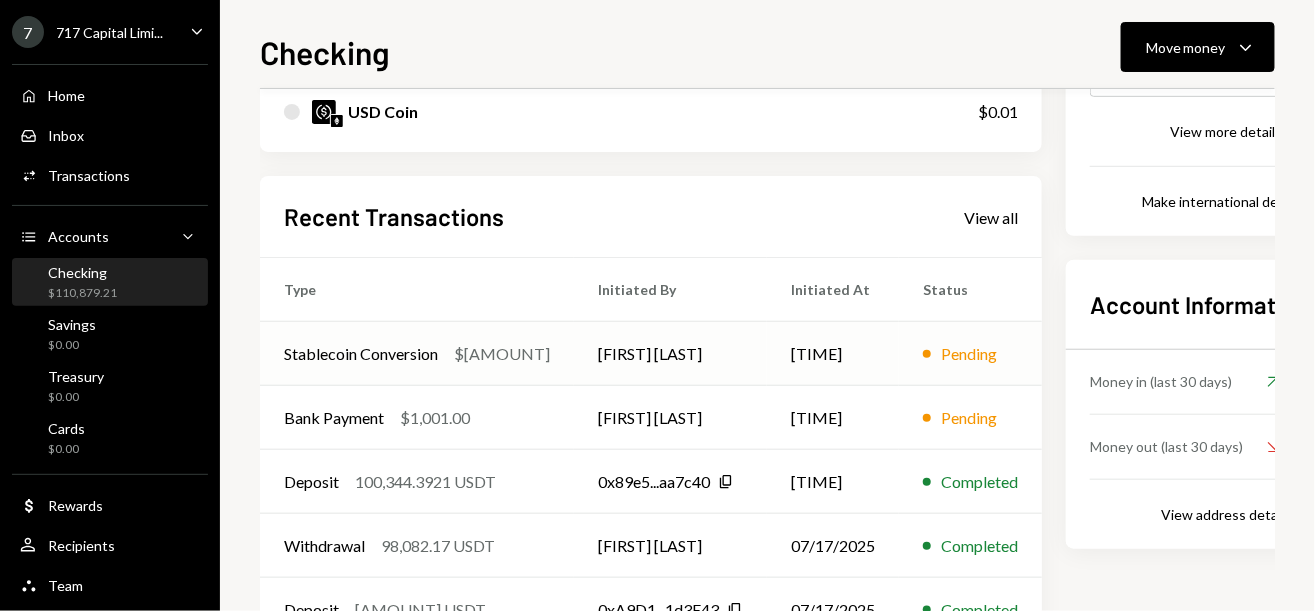 click on "Stablecoin Conversion $[AMOUNT]" at bounding box center (417, 354) 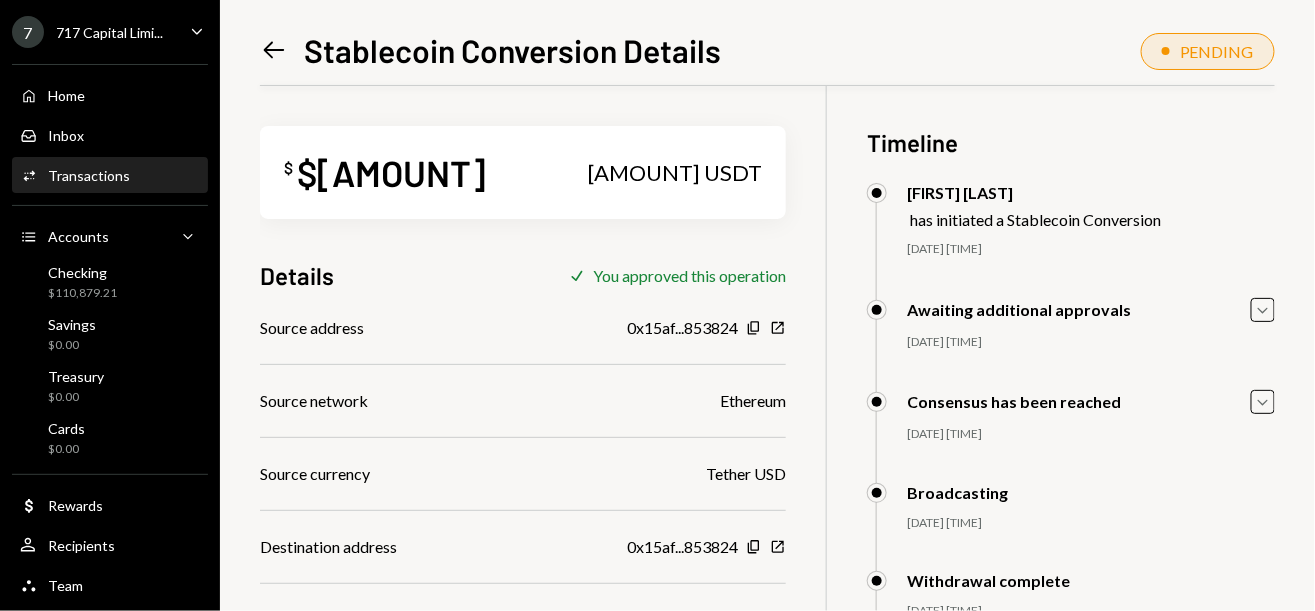 scroll, scrollTop: 312, scrollLeft: 0, axis: vertical 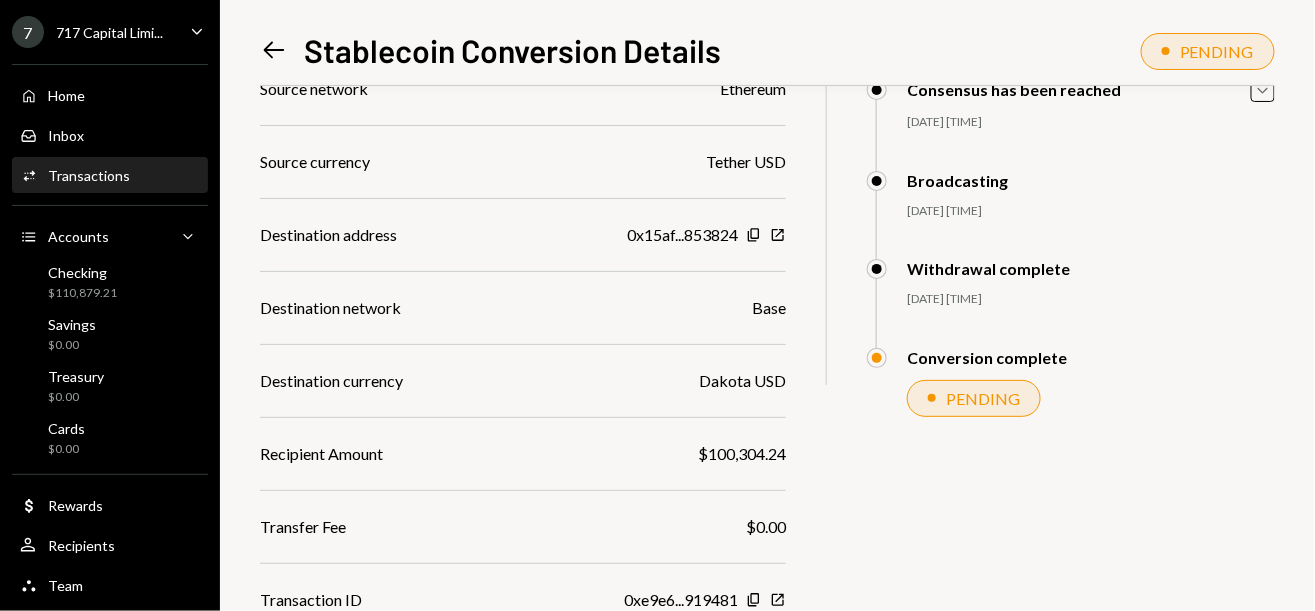 click on "Source address 0x15af...853824 Copy New Window Source network Ethereum Source currency Tether USD Destination address 0x15af...853824 Copy New Window Destination network Base Destination currency Dakota USD Recipient Amount $[AMOUNT] Transfer Fee $[AMOUNT] Transaction ID 0xe9e6...919481 Copy New Window" at bounding box center (523, 308) 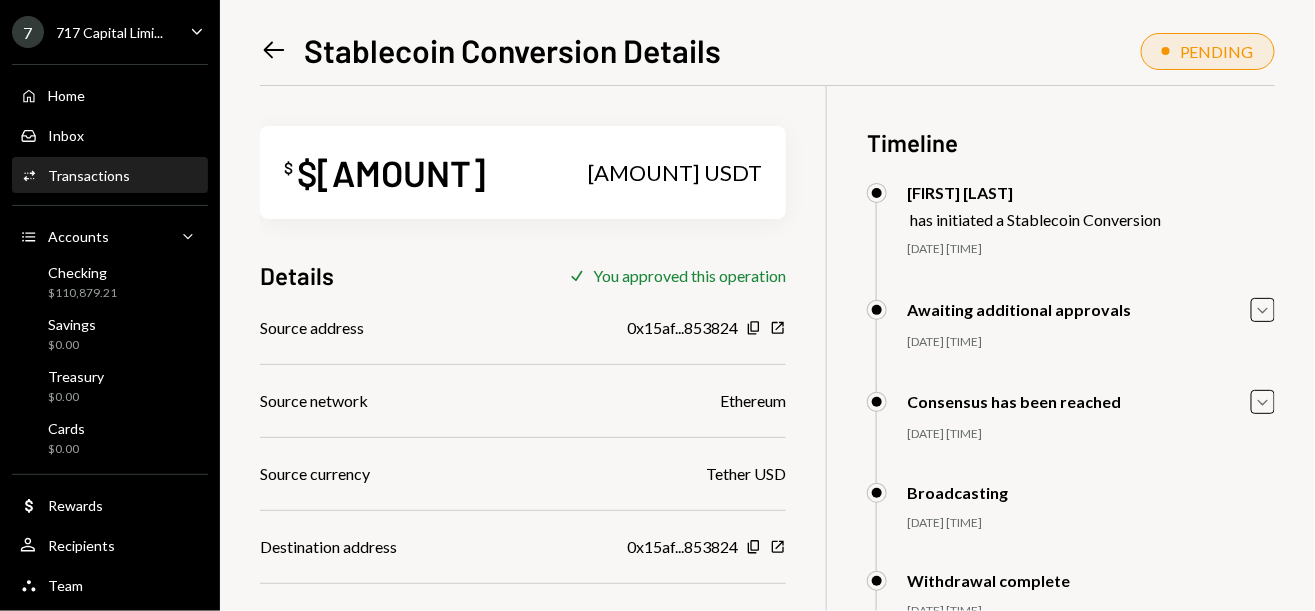 scroll, scrollTop: 312, scrollLeft: 0, axis: vertical 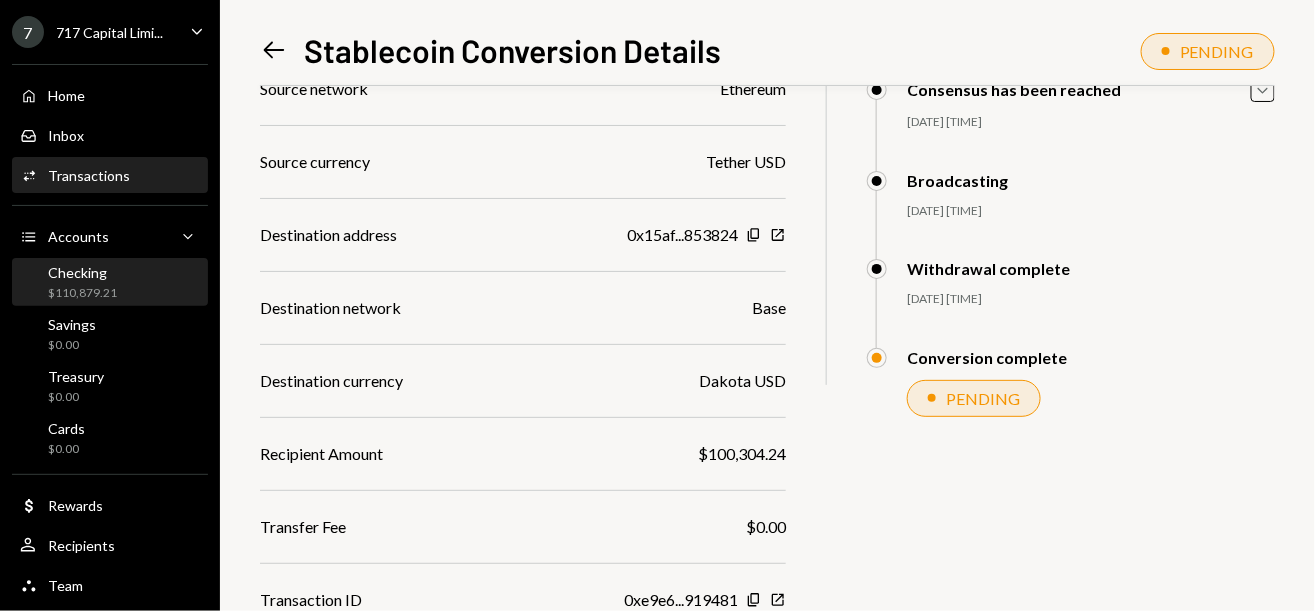 click on "Checking $[AMOUNT]" at bounding box center [110, 283] 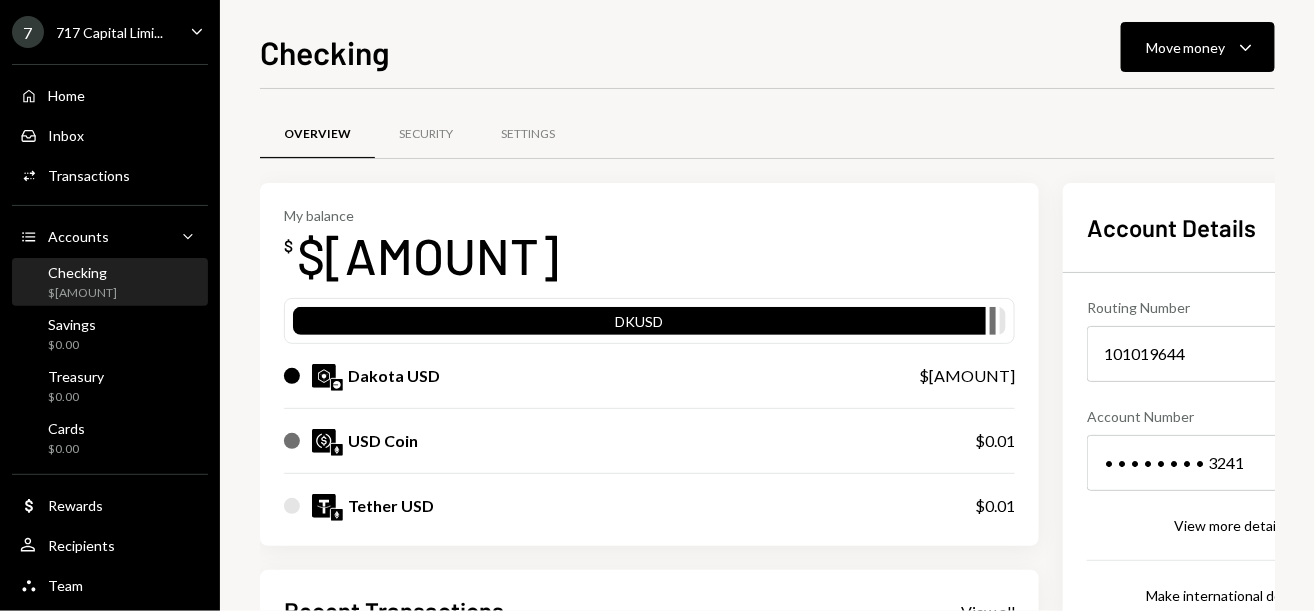click on "Checking Move money Caret Down Overview Security Settings My balance $ [AMOUNT] DKUSD Dakota USD $[AMOUNT] USD Coin $[AMOUNT] Tether USD $[AMOUNT] Recent Transactions View all Type Initiated By Initiated At Status Deposit [AMOUNT]  DKUSD 0x4c2c...A200B8 Copy [TIME] Completed Stablecoin Conversion $[AMOUNT] [FIRST] [LAST] [TIME] Pending Bank Payment $[AMOUNT] [FIRST] [LAST] [TIME] Completed Deposit [AMOUNT]  USDT 0x89e5...aa7c40 Copy [TIME] Completed Withdrawal [AMOUNT]  USDT [FIRST] [LAST] [DATE] Completed Account Details Routing Number 101019644 Copy Account Number • • • • • • • •  3241 Show Copy View more details Right Arrow Make international deposit Right Arrow Account Information Money in (last 30 days) Up Right Arrow $[AMOUNT] Money out (last 30 days) Down Right Arrow $[AMOUNT] View address details Right Arrow" at bounding box center (767, 305) 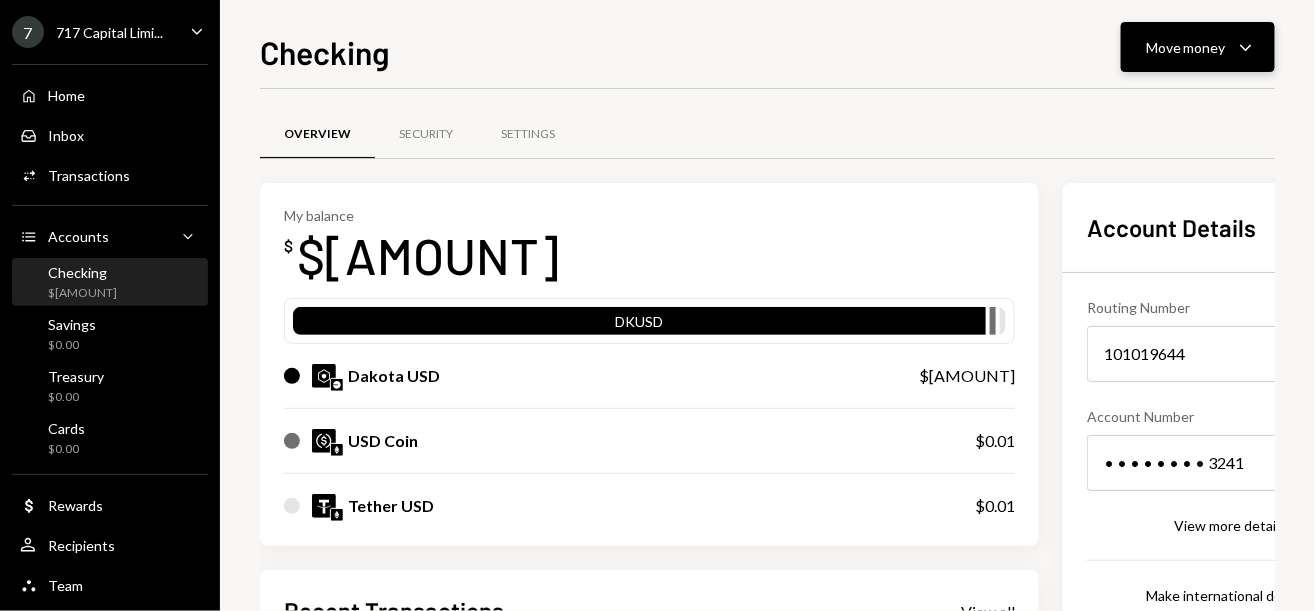 click on "Move money" at bounding box center [1186, 47] 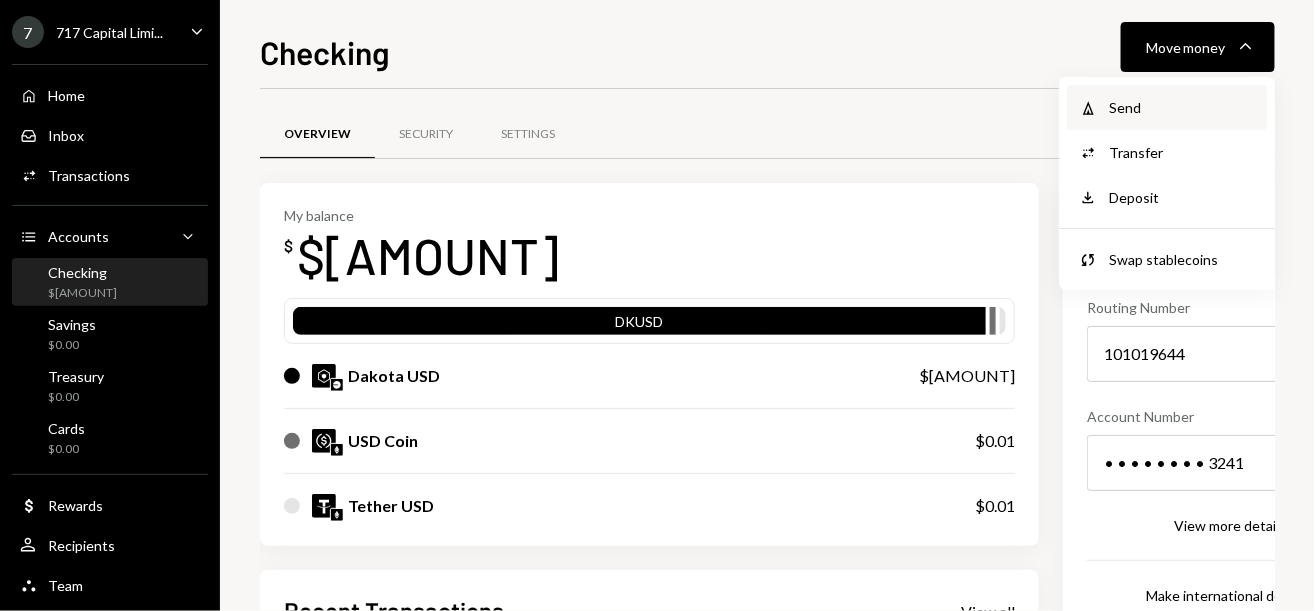 click on "Send" at bounding box center (1182, 107) 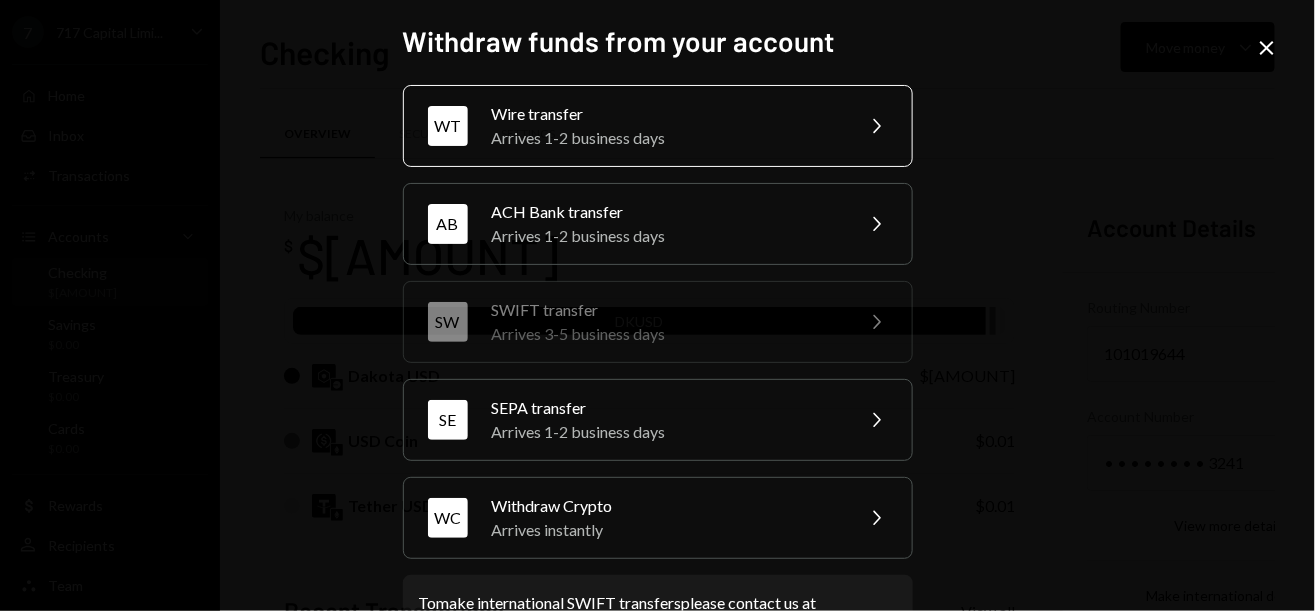 click on "Wire transfer" at bounding box center [666, 114] 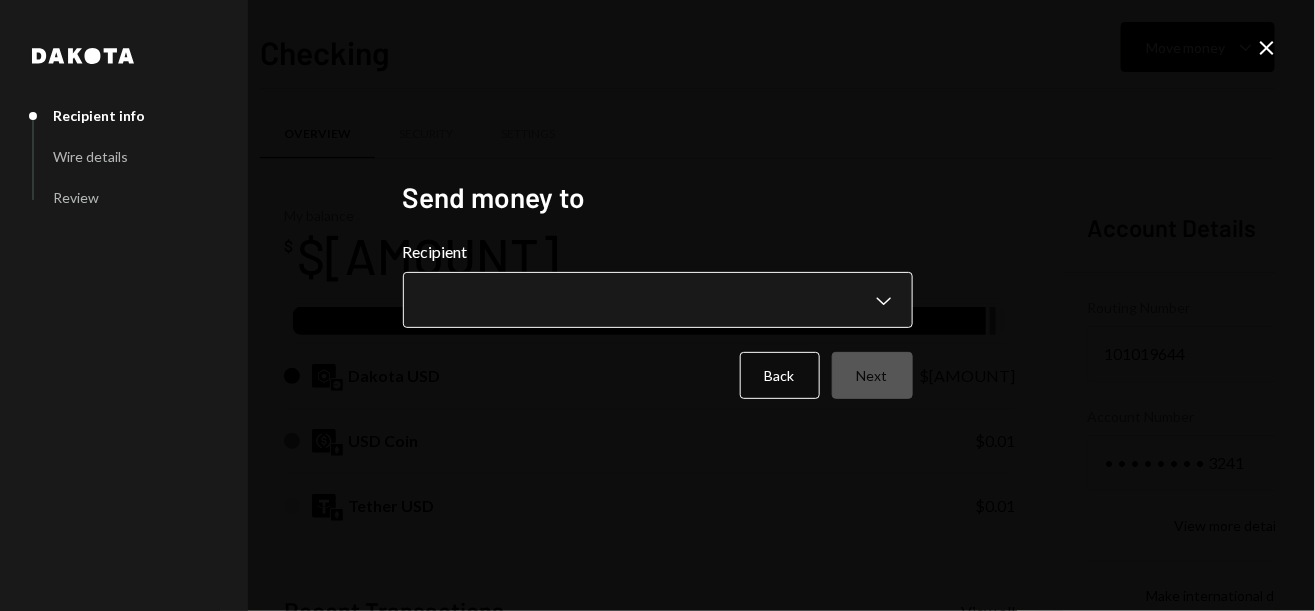 click on "7 717 Capital Limi... Caret Down Home Home Inbox Inbox Activities Transactions Accounts Accounts Caret Down Checking $[AMOUNT] Savings $[AMOUNT] Treasury $[AMOUNT] Cards $[AMOUNT] Dollar Rewards User Recipients Team Team Checking Move money Caret Down Overview Security Settings My balance $ [AMOUNT] DKUSD Dakota USD $[AMOUNT] USD Coin $[AMOUNT] Tether USD $[AMOUNT] Recent Transactions View all Type Initiated By Initiated At Status Deposit [AMOUNT]  DKUSD 0x4c2c...A200B8 Copy [TIME] Completed Stablecoin Conversion $[AMOUNT] [FIRST] [LAST] [TIME] Pending Bank Payment $[AMOUNT] [FIRST] [LAST] [TIME] Completed Deposit [AMOUNT]  USDT 0x89e5...aa7c40 Copy [TIME] Completed Withdrawal [AMOUNT]  USDT [FIRST] [LAST] [DATE] Completed Account Details Routing Number 101019644 Copy Account Number • • • • • • • •  3241 Show Copy View more details Right Arrow Make international deposit Right Arrow Account Information Money in (last 30 days) Up Right Arrow $[AMOUNT] Money out (last 30 days) Down Right Arrow" at bounding box center [657, 305] 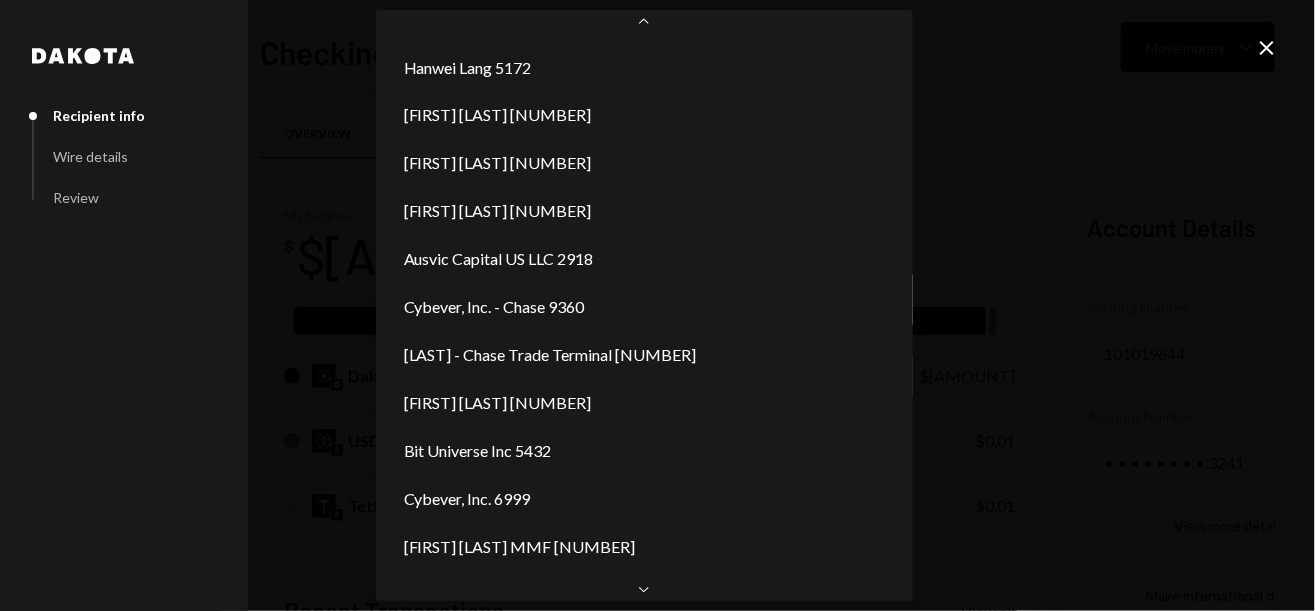 scroll, scrollTop: 1535, scrollLeft: 0, axis: vertical 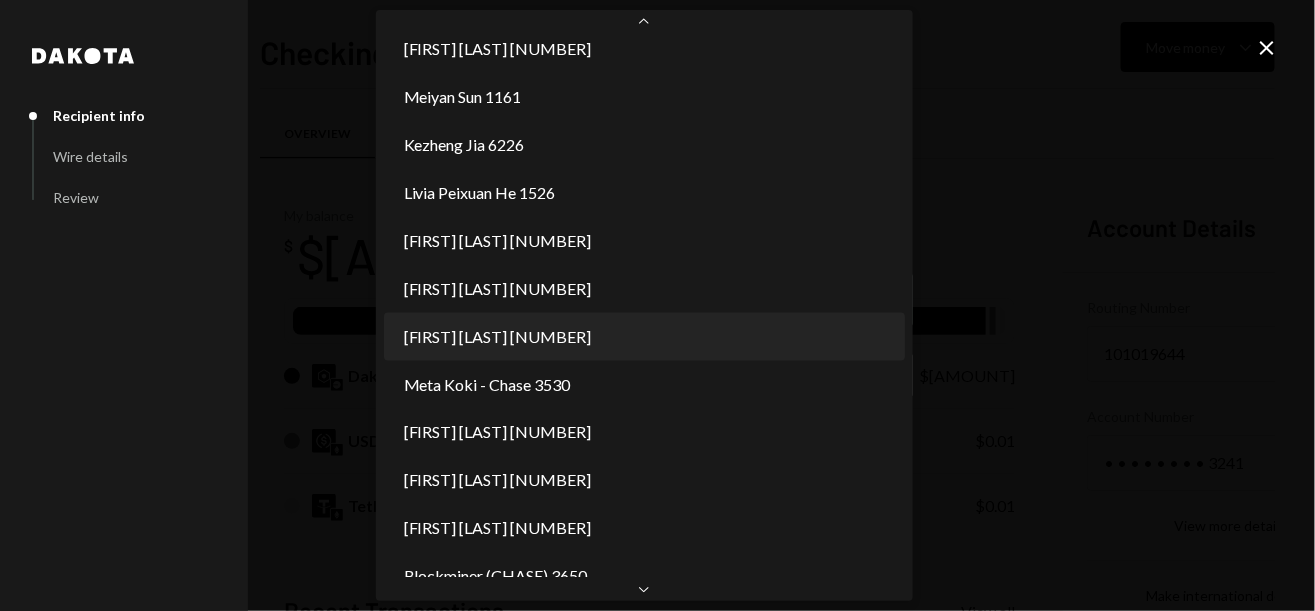 select on "**********" 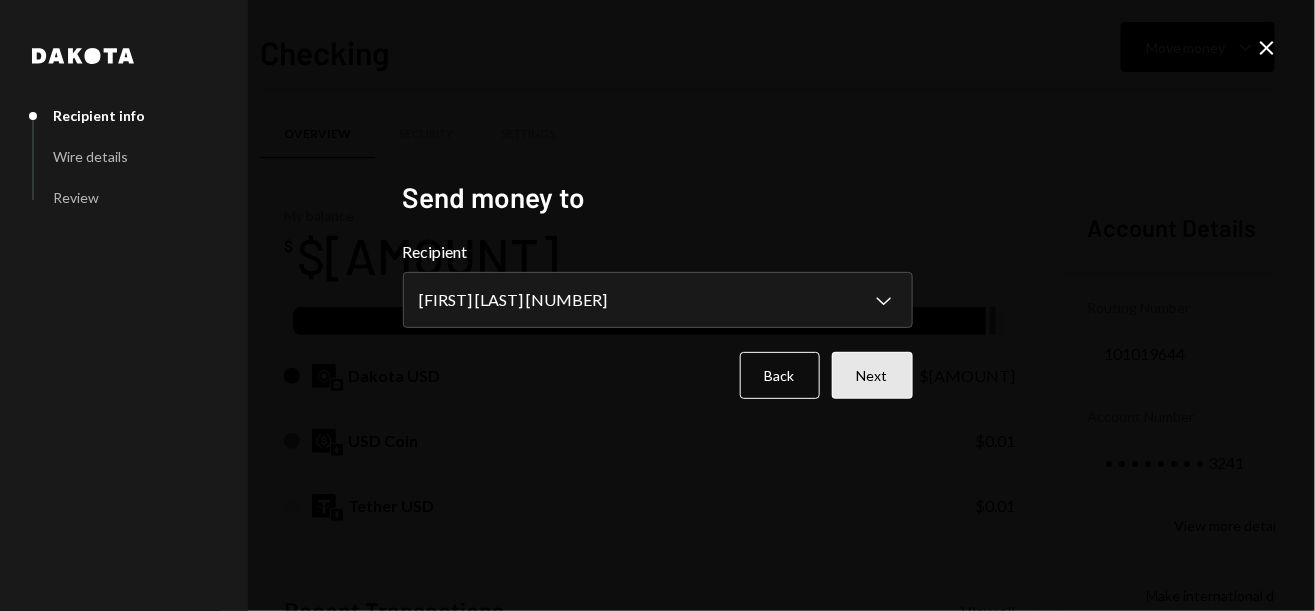 click on "Next" at bounding box center (872, 375) 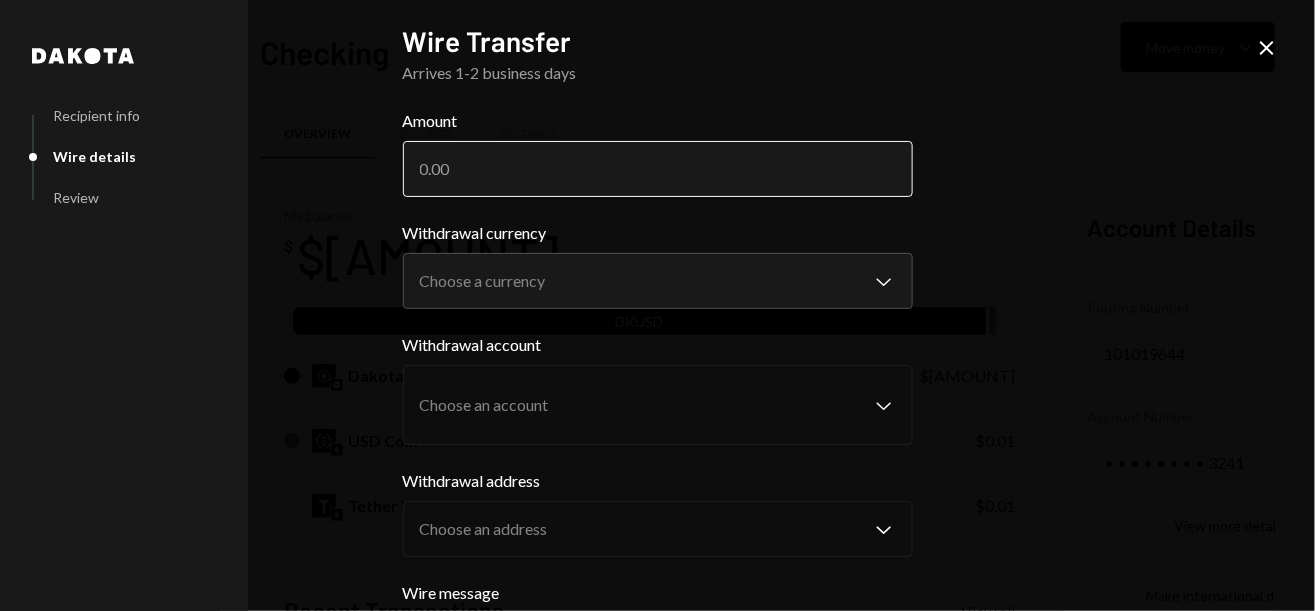 click on "Amount" at bounding box center [658, 169] 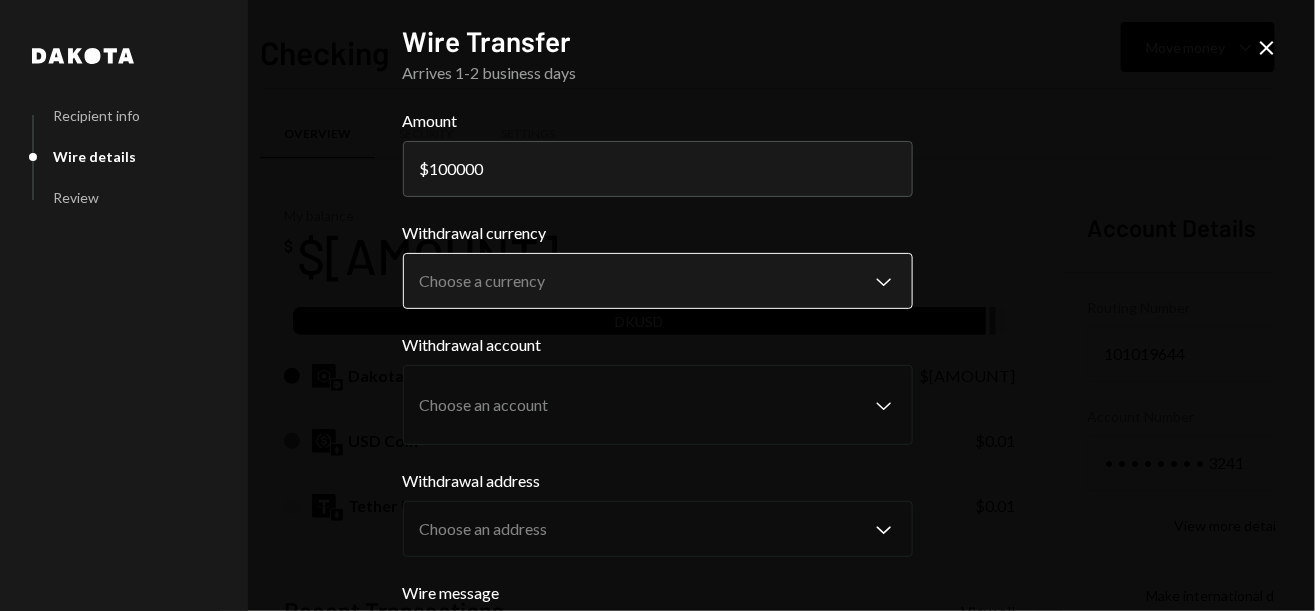 type on "100000" 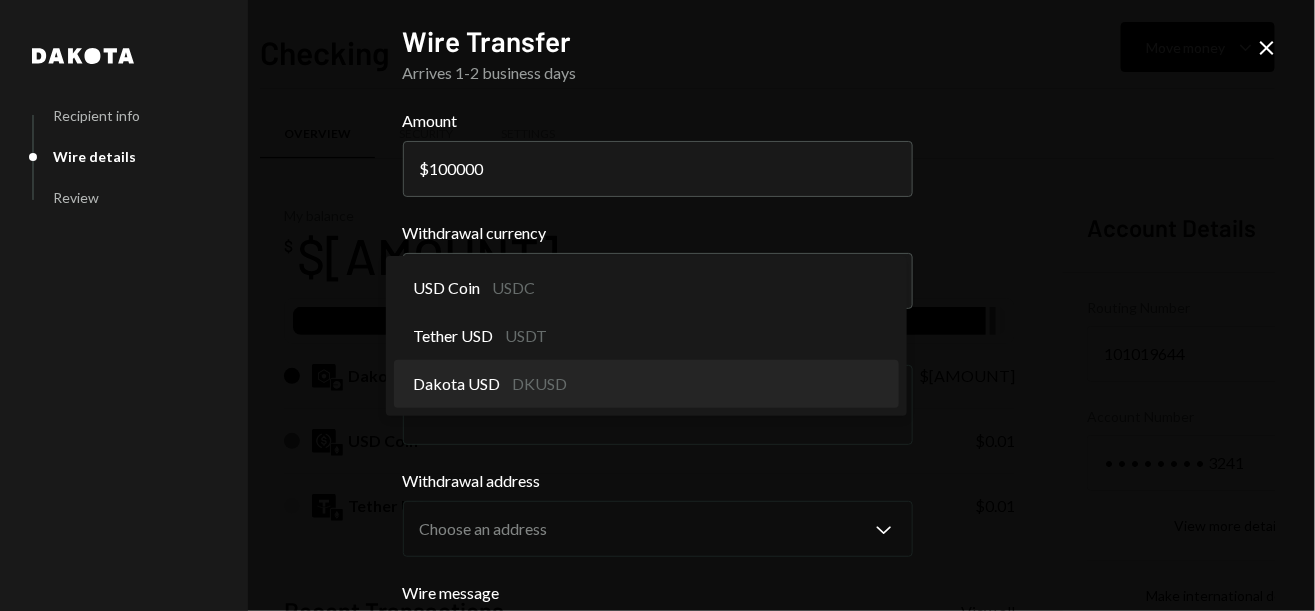 select on "*****" 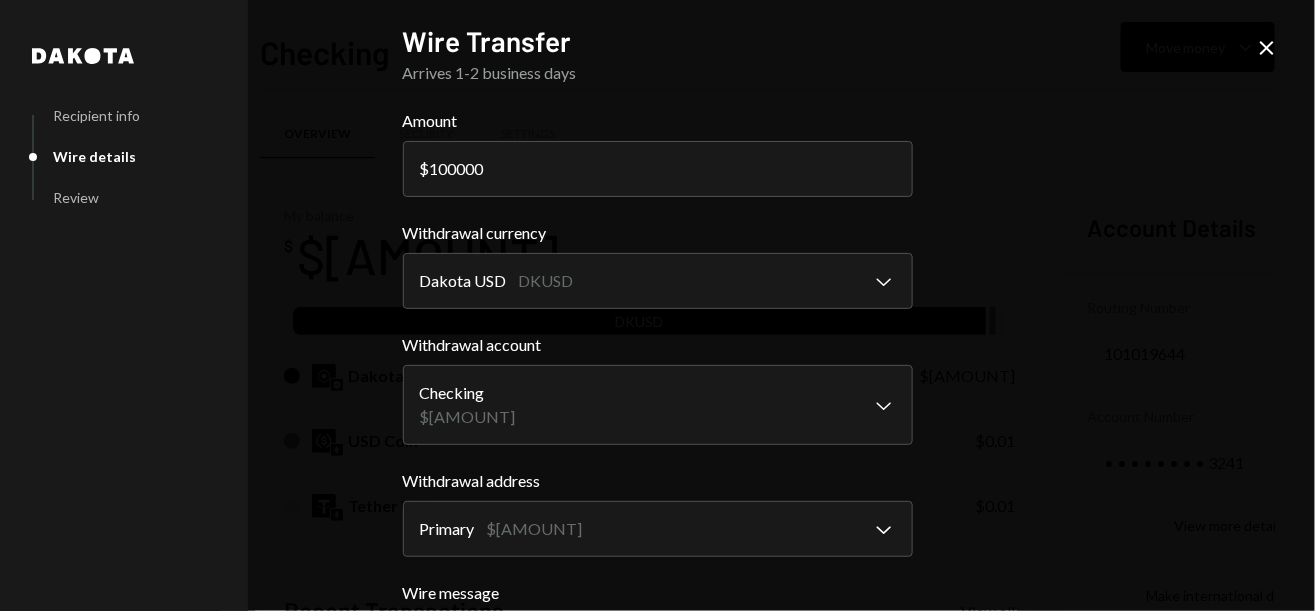 scroll, scrollTop: 295, scrollLeft: 0, axis: vertical 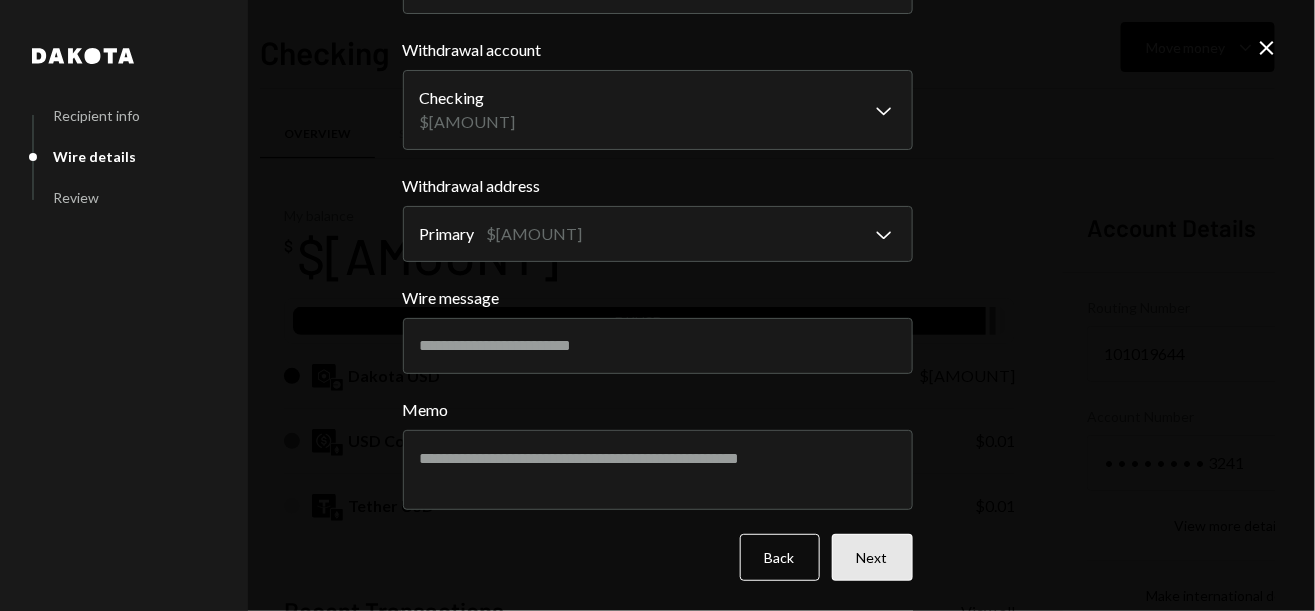 click on "Next" at bounding box center [872, 557] 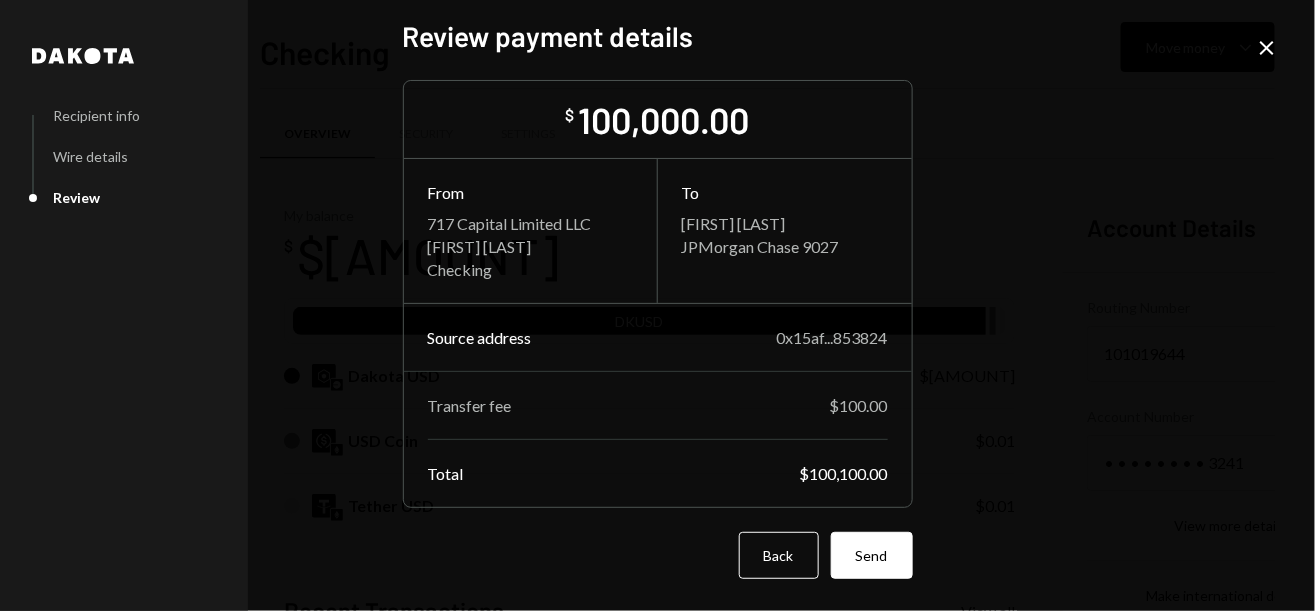 scroll, scrollTop: 4, scrollLeft: 0, axis: vertical 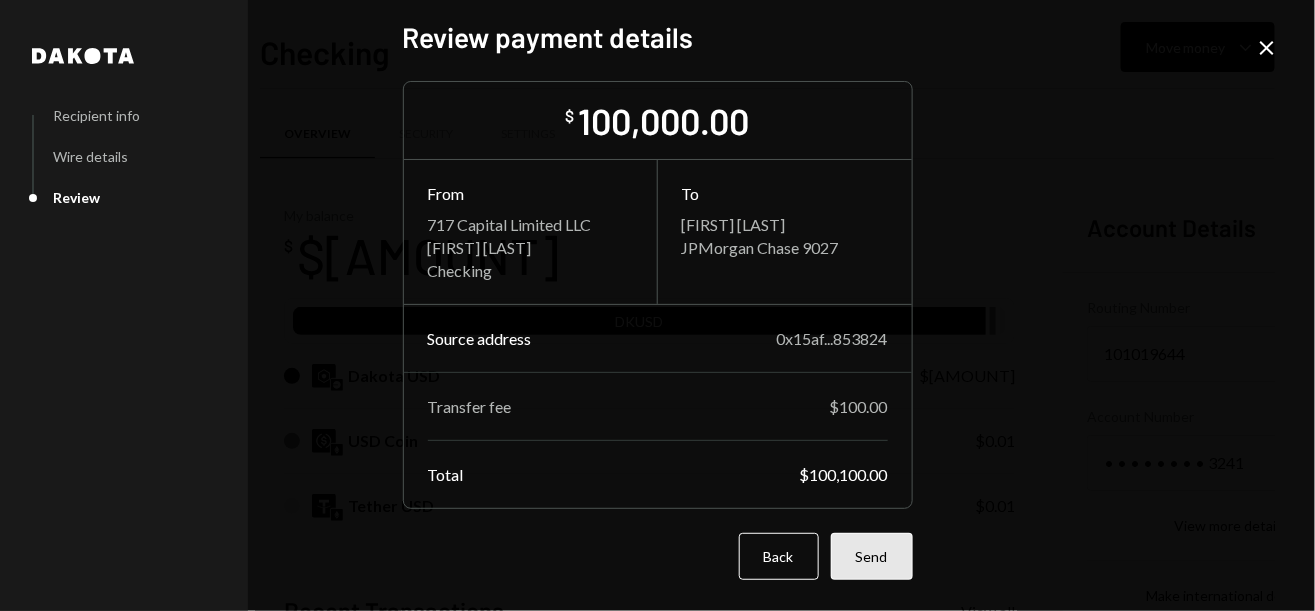 click on "Send" at bounding box center (872, 556) 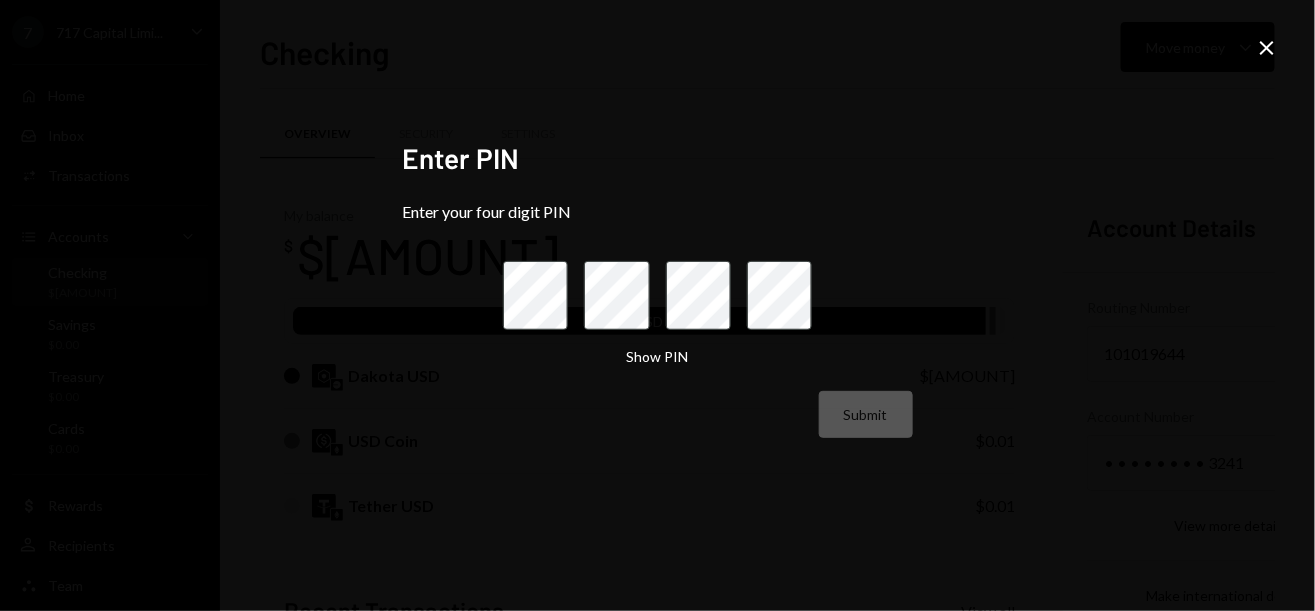 scroll, scrollTop: 0, scrollLeft: 0, axis: both 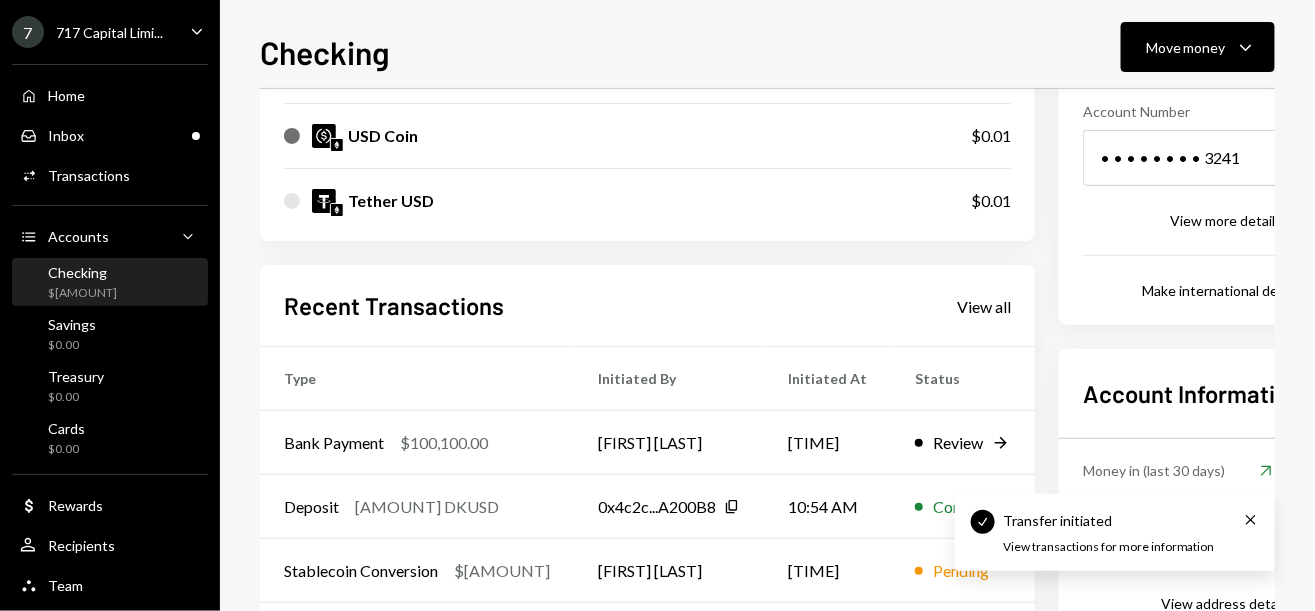 click on "Checking Move money Caret Down Overview Security Settings My balance $ [AMOUNT] DKUSD Dakota USD $[AMOUNT] USD Coin $[AMOUNT] Tether USD $[AMOUNT] Recent Transactions View all Type Initiated By Initiated At Status Bank Payment $[AMOUNT] [FIRST] [LAST] [TIME] Review Right Arrow Deposit [AMOUNT]  DKUSD 0x4c2c...A200B8 Copy [TIME] Completed Stablecoin Conversion $[AMOUNT] [FIRST] [LAST] [TIME] Pending Bank Payment $[AMOUNT] [FIRST] [LAST] [TIME] Completed Deposit [AMOUNT]  USDT 0x89e5...aa7c40 Copy [TIME] Completed Account Details Routing Number 101019644 Copy Account Number • • • • • • • •  3241 Show Copy View more details Right Arrow Make international deposit Right Arrow Account Information Money in (last 30 days) Up Right Arrow $[AMOUNT] Money out (last 30 days) Down Right Arrow $[AMOUNT] View address details Right Arrow" at bounding box center [767, 305] 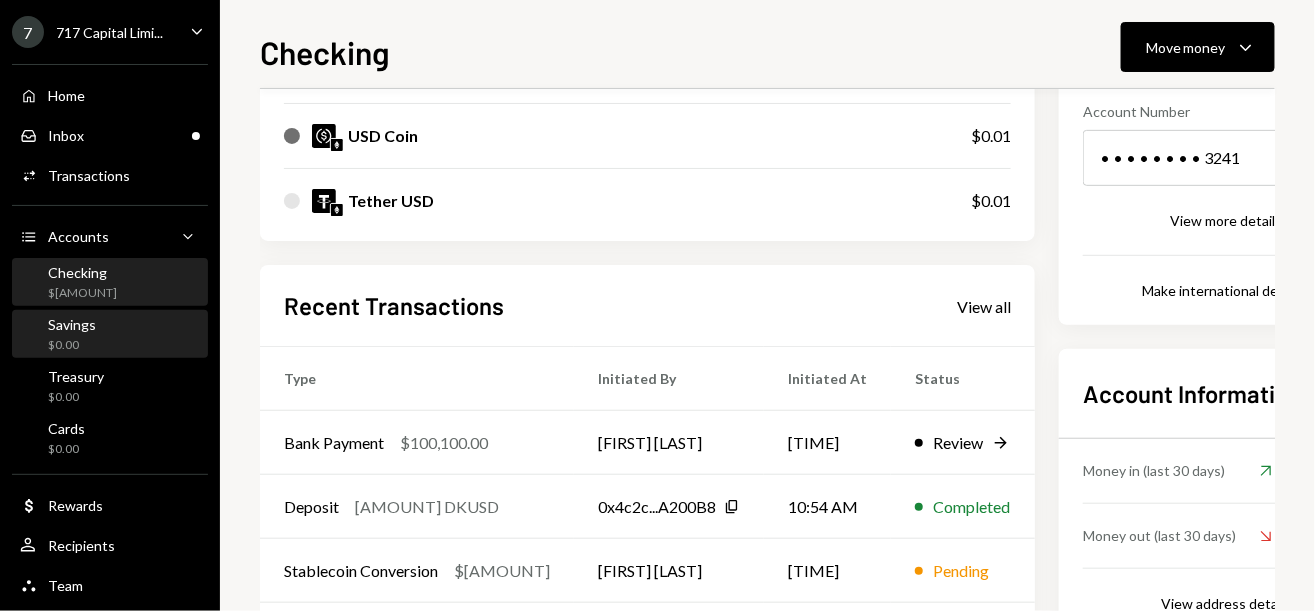 click on "Savings" at bounding box center (72, 324) 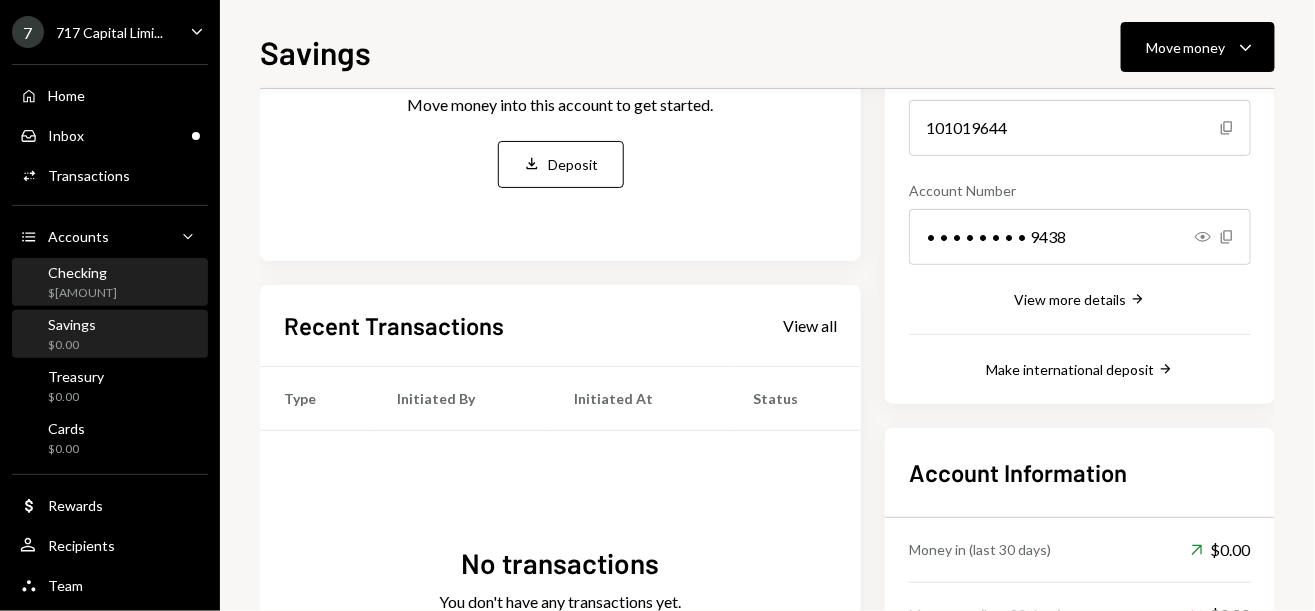 click on "$[AMOUNT]" at bounding box center [82, 293] 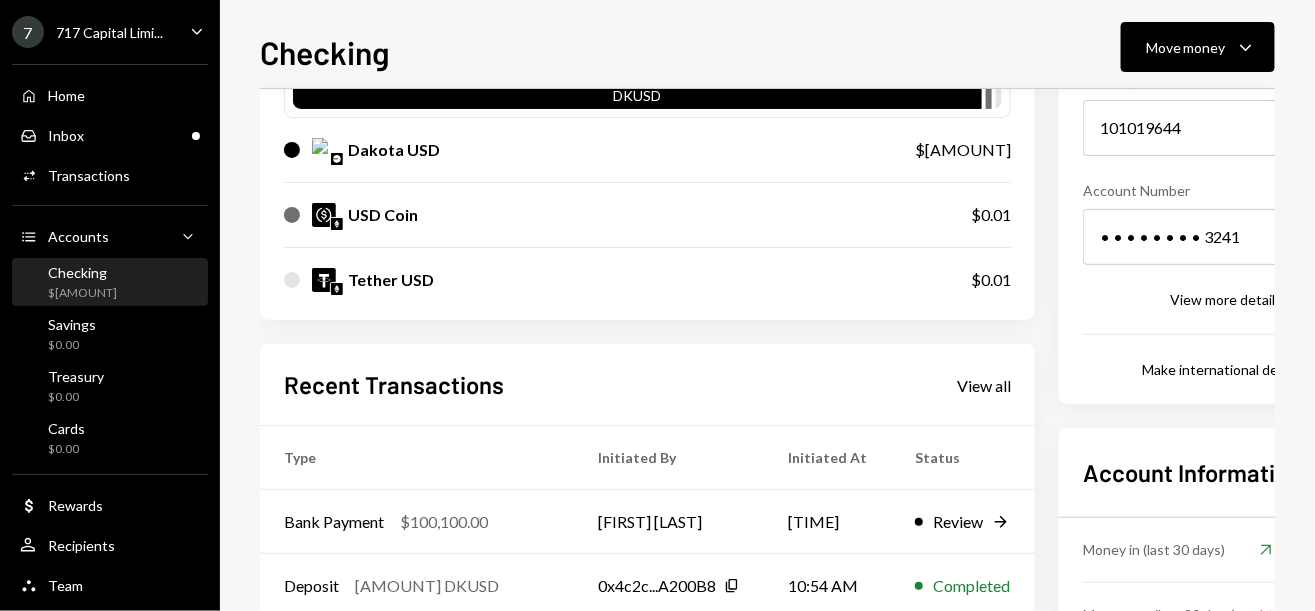 scroll, scrollTop: 305, scrollLeft: 0, axis: vertical 